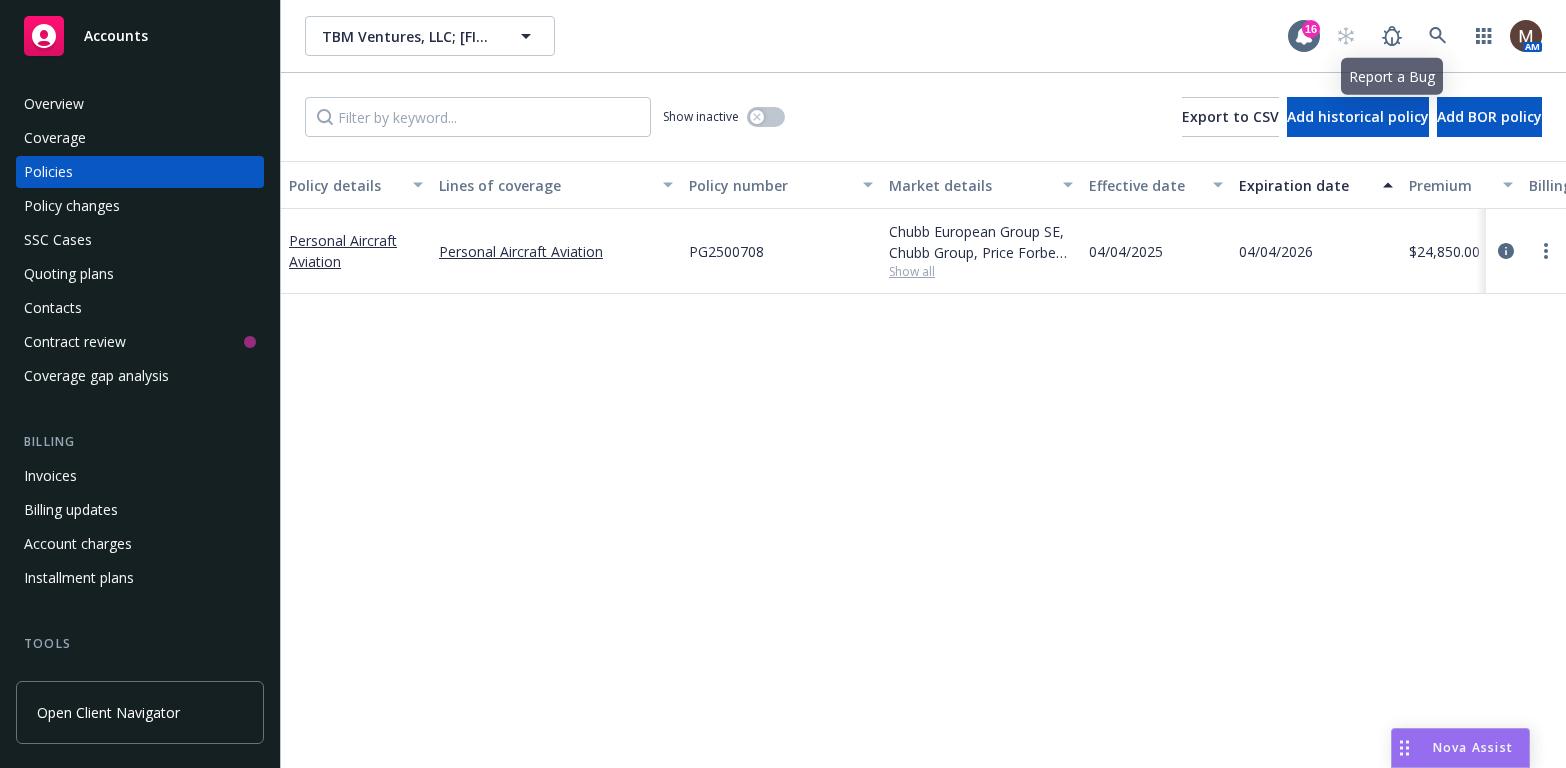 scroll, scrollTop: 0, scrollLeft: 0, axis: both 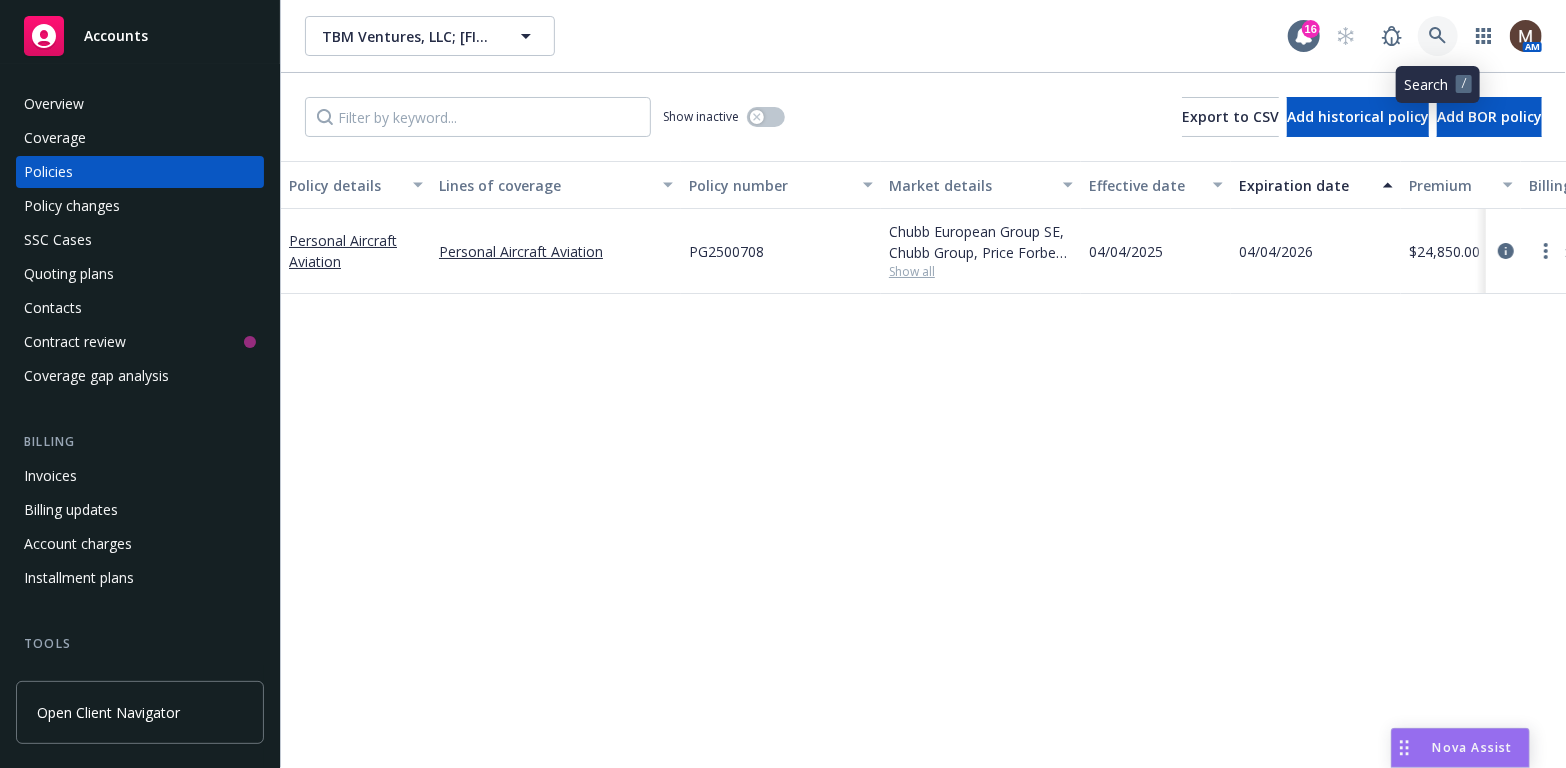 click at bounding box center [1438, 36] 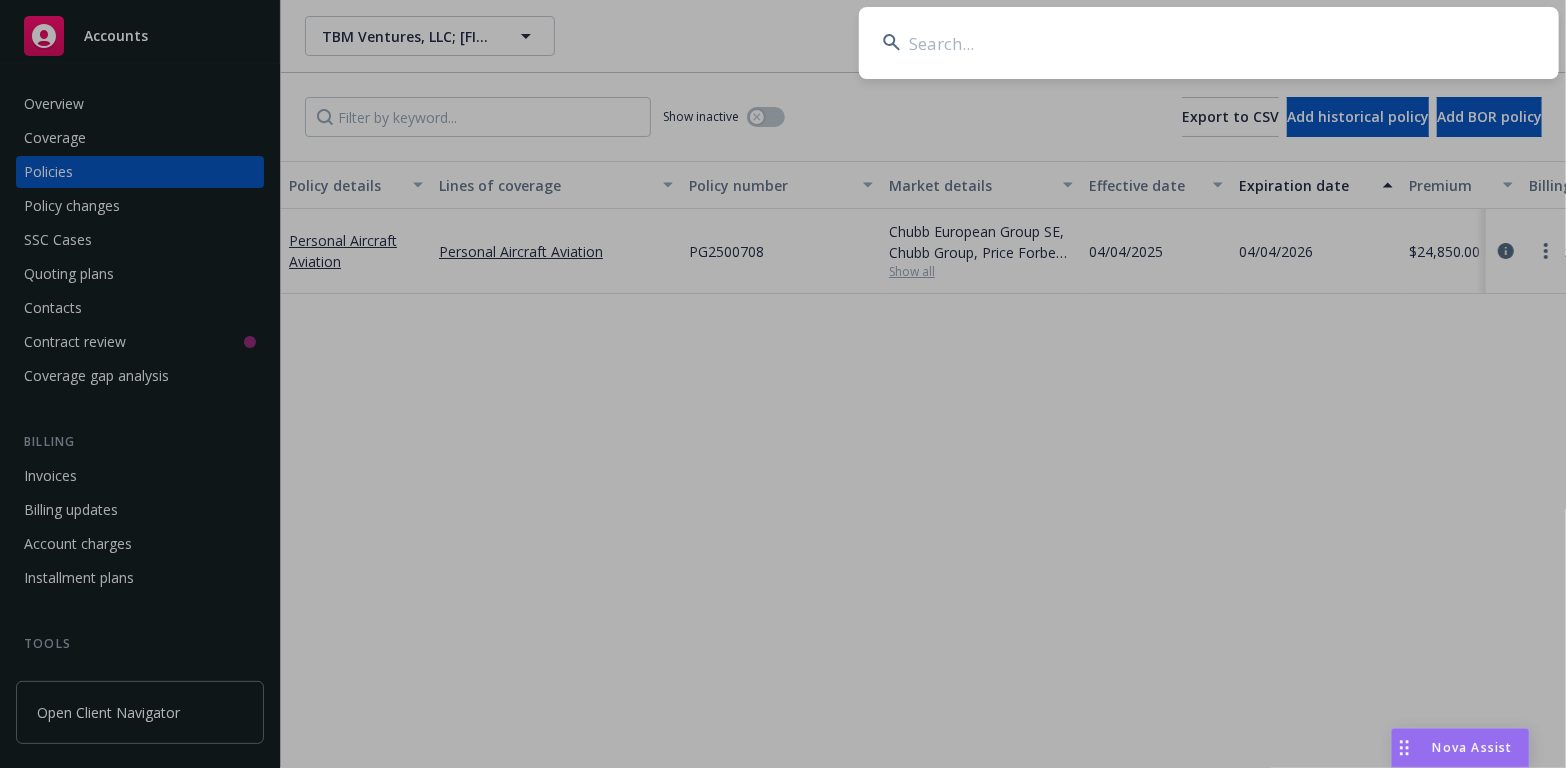 click at bounding box center [1209, 43] 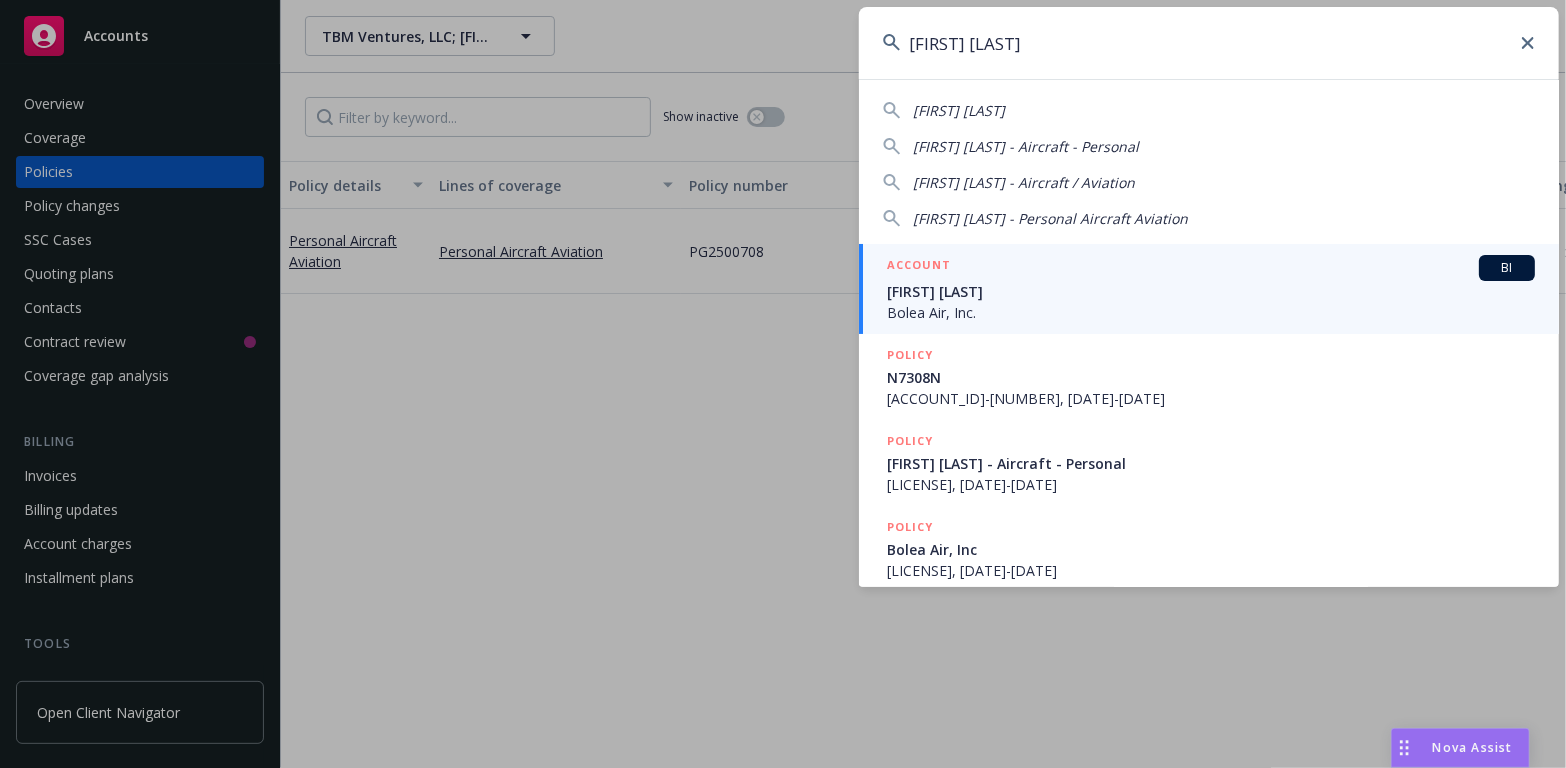 type on "frank bolea" 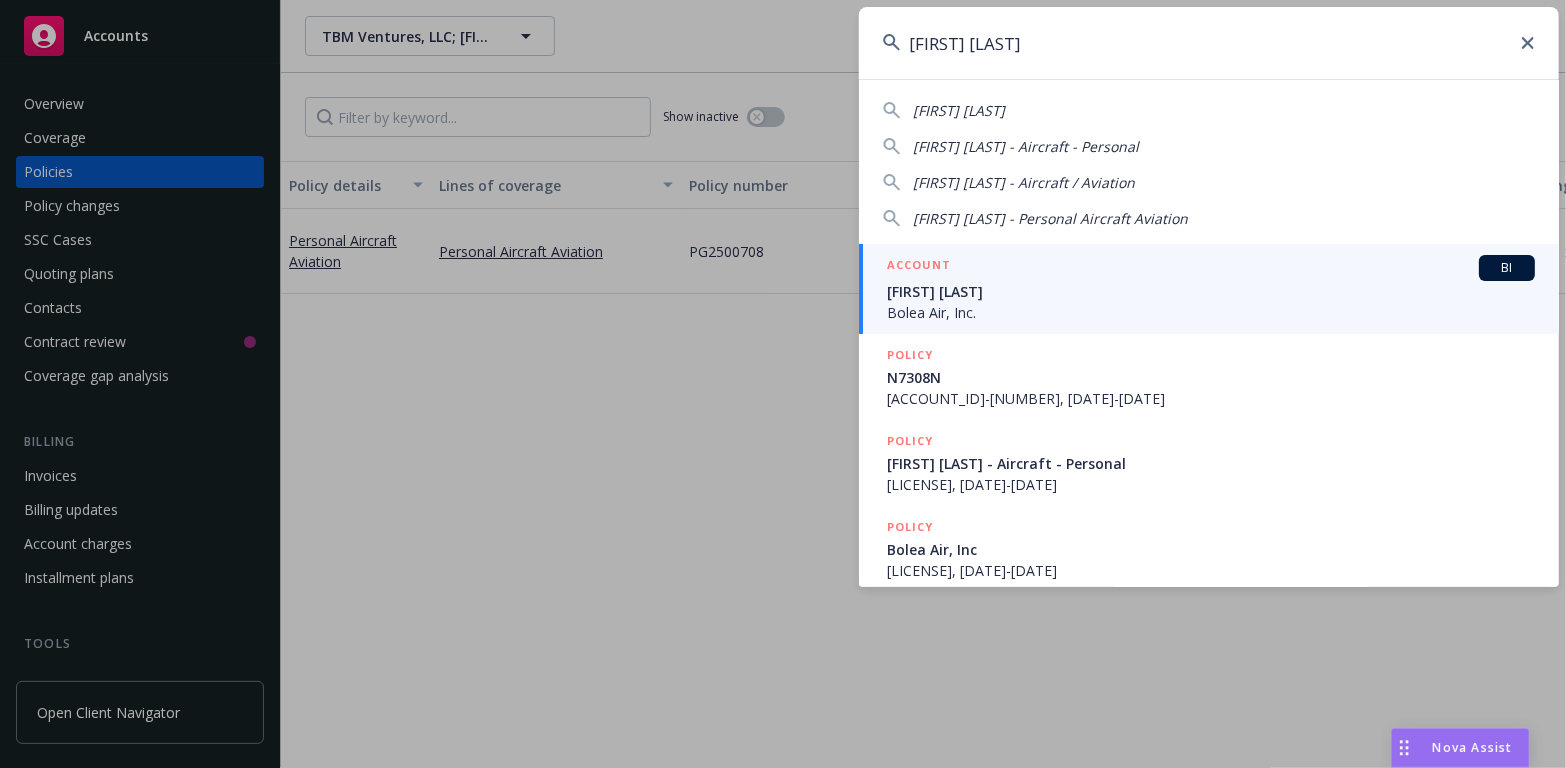 click on "Frank Bolea" at bounding box center [1211, 291] 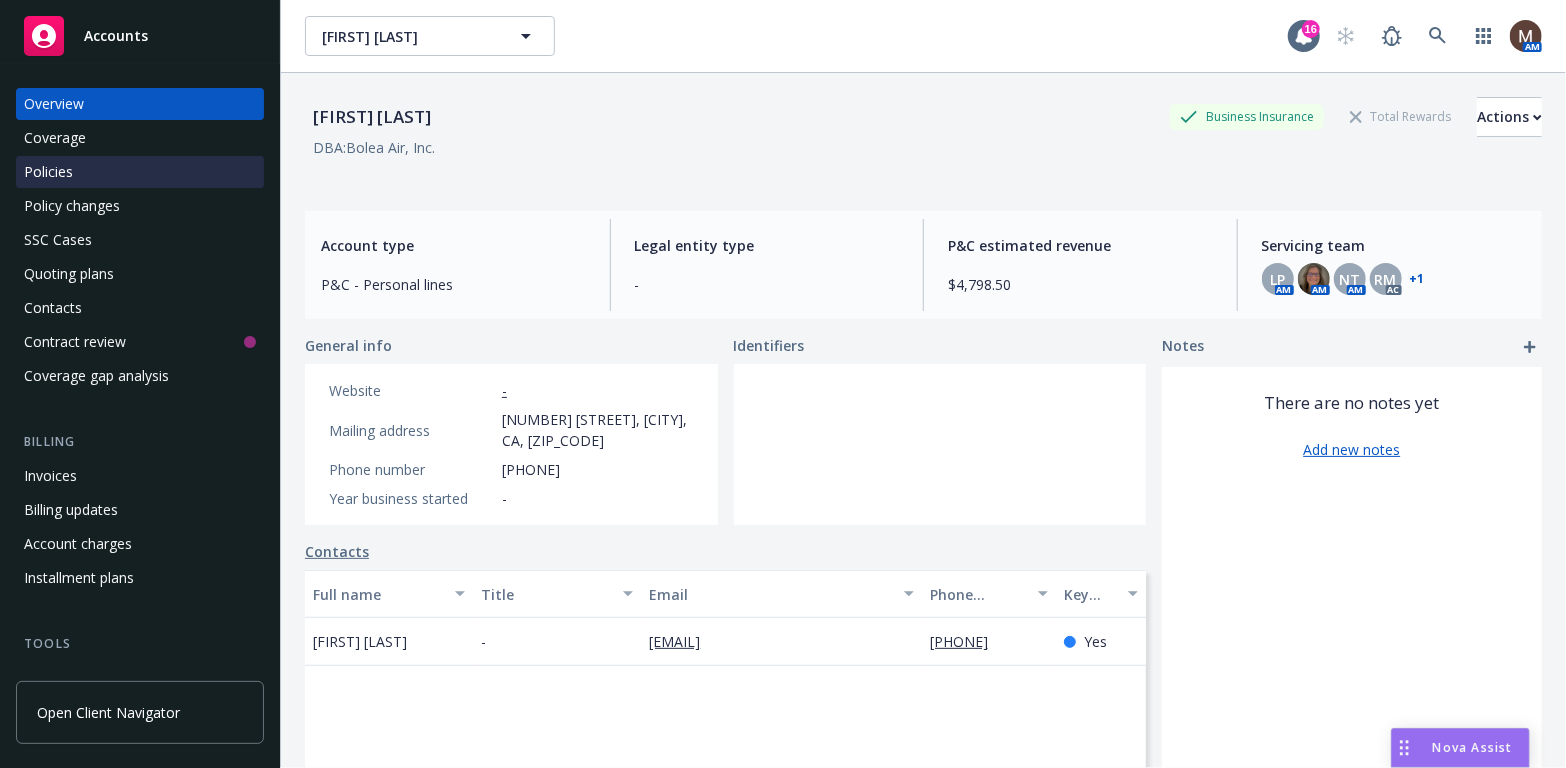 click on "Policies" at bounding box center (48, 172) 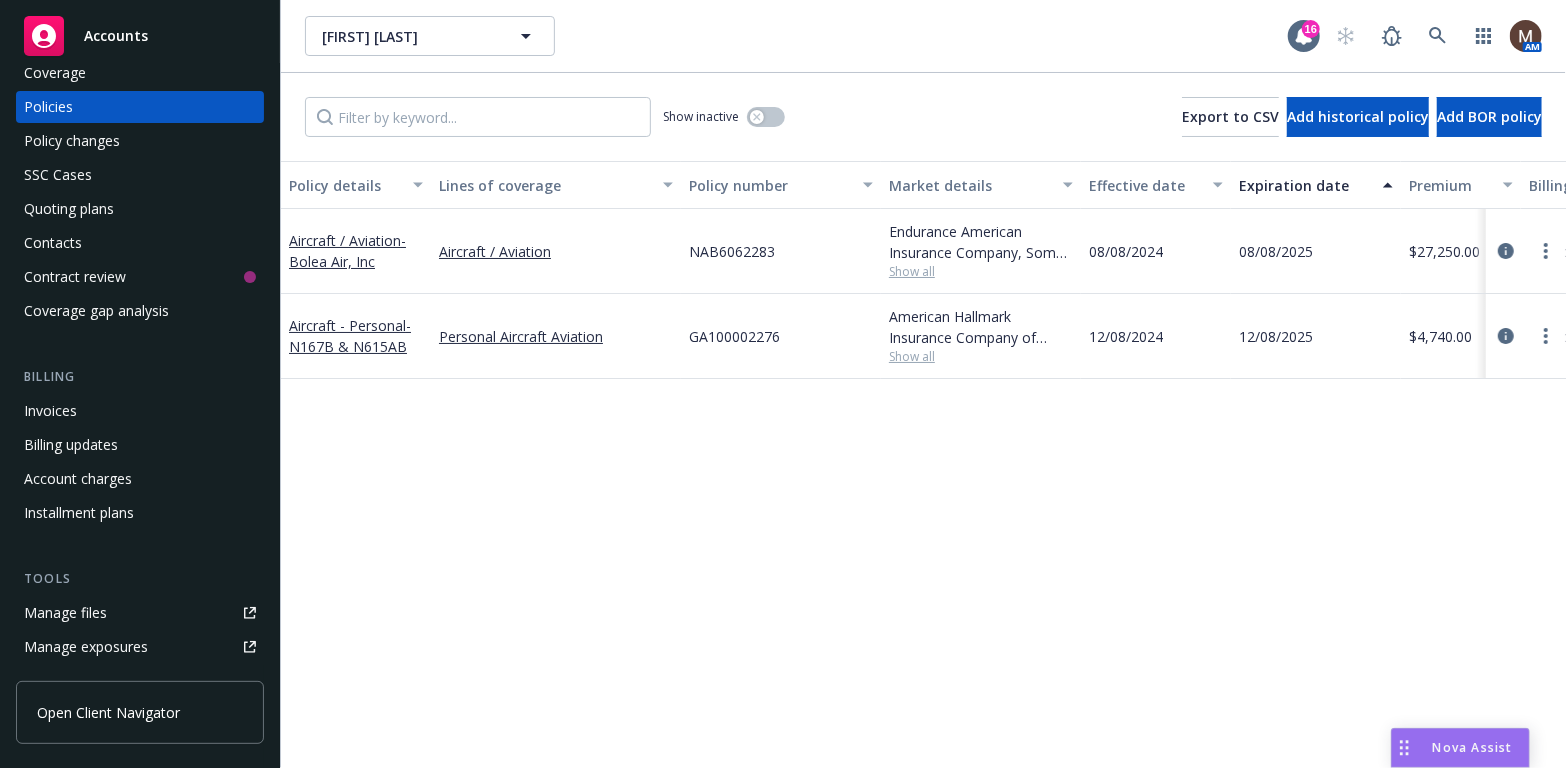 scroll, scrollTop: 100, scrollLeft: 0, axis: vertical 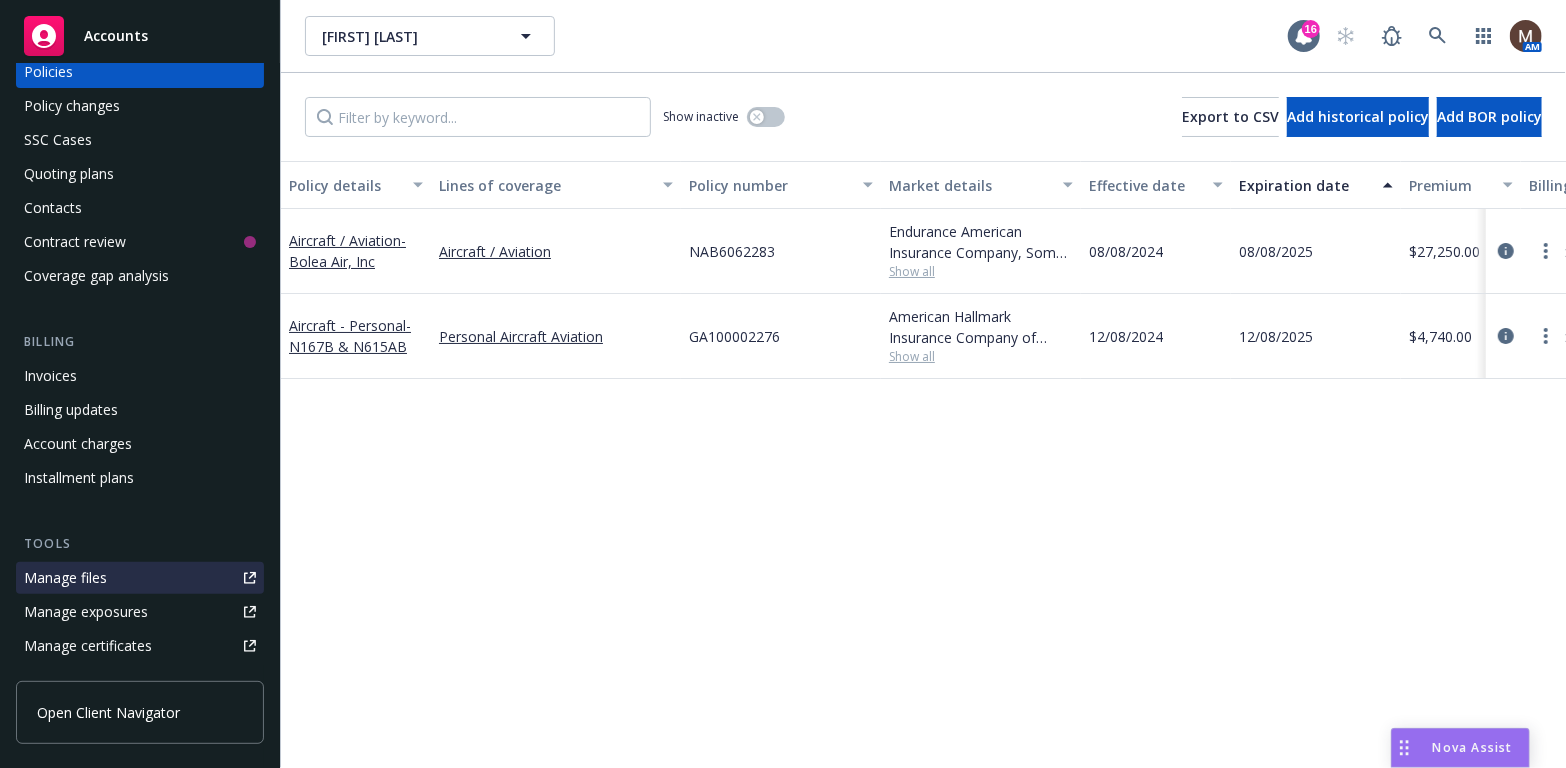 click on "Manage files" at bounding box center [65, 578] 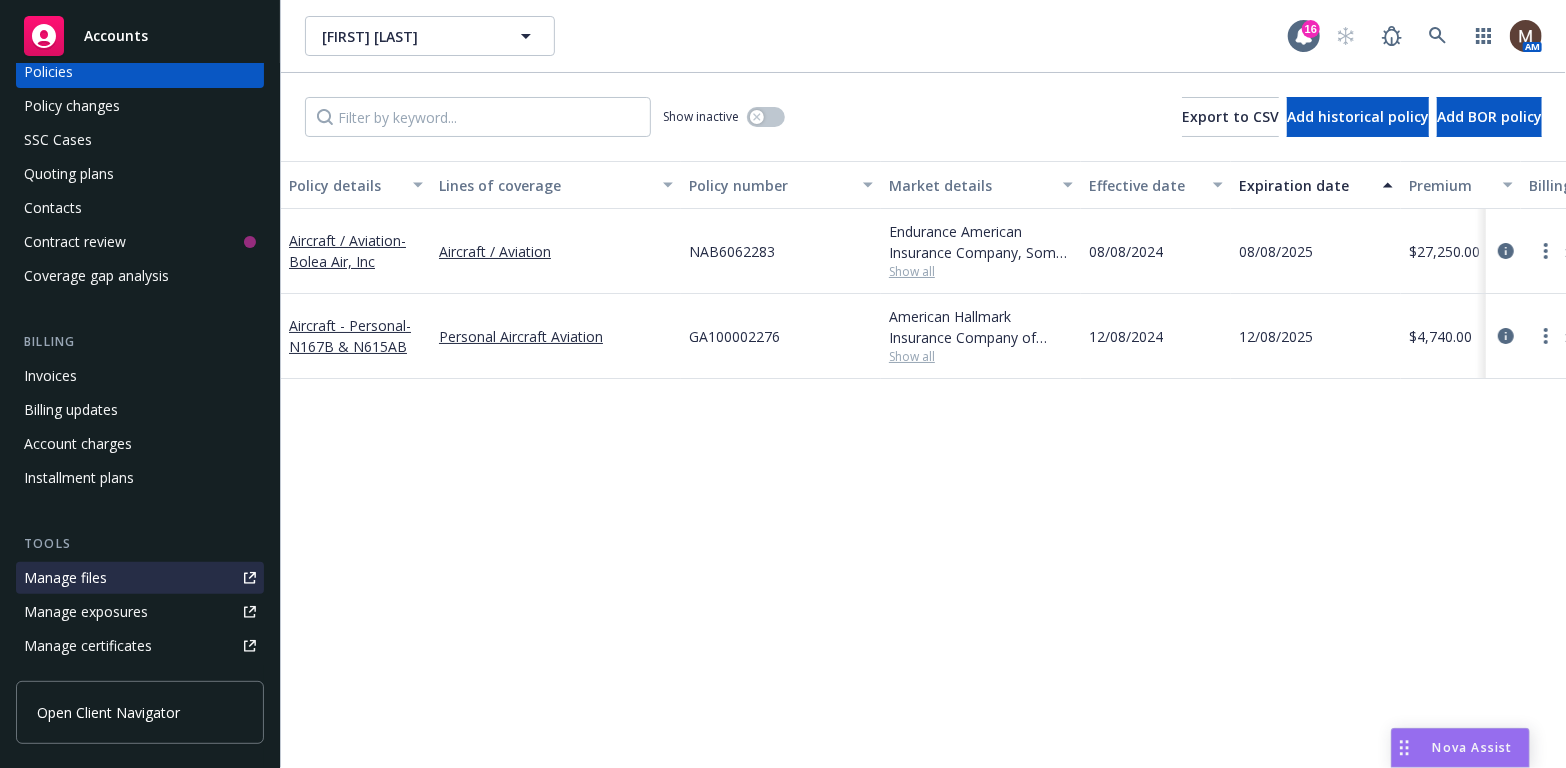 click on "Manage files" at bounding box center (65, 578) 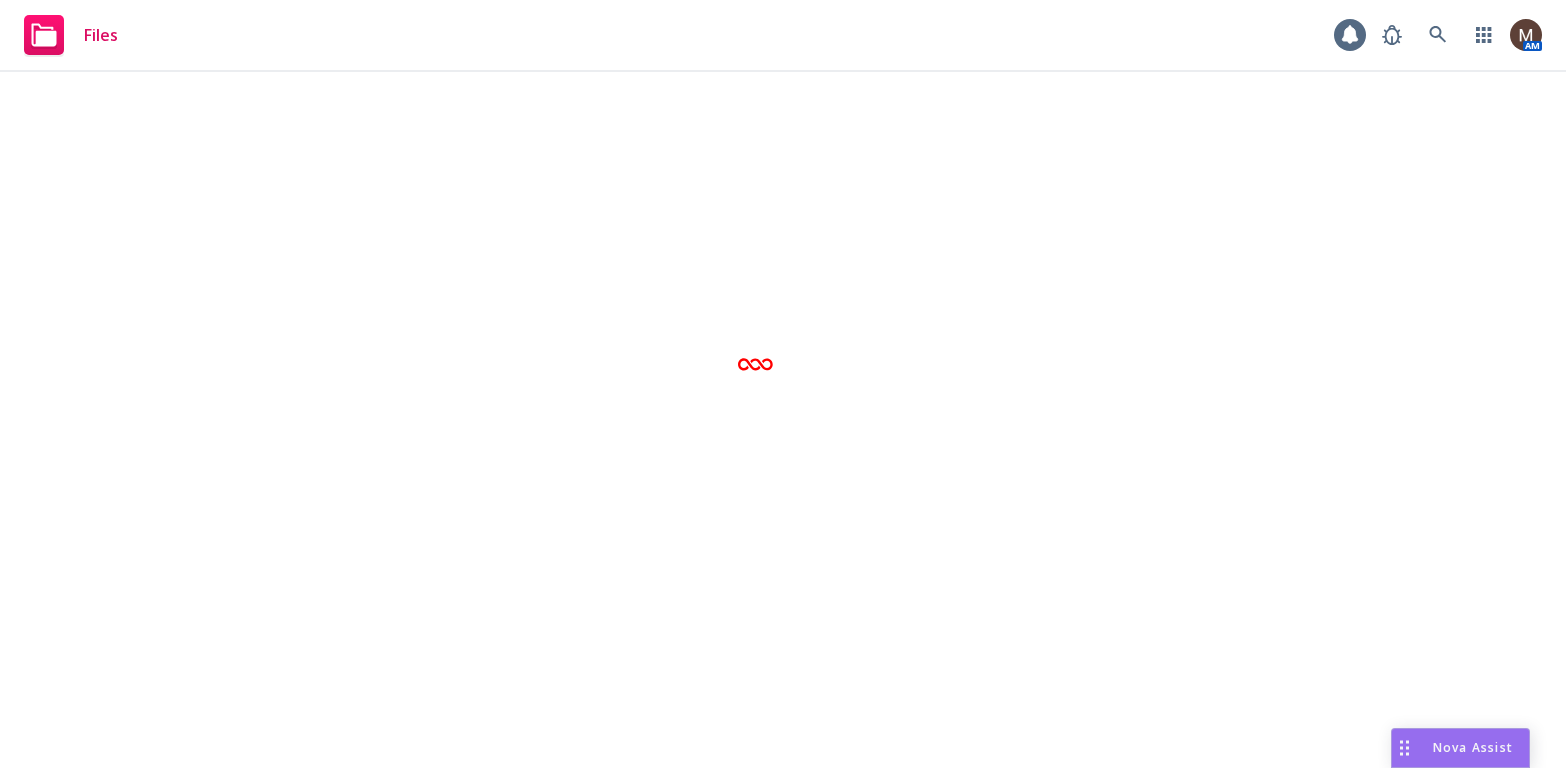 scroll, scrollTop: 0, scrollLeft: 0, axis: both 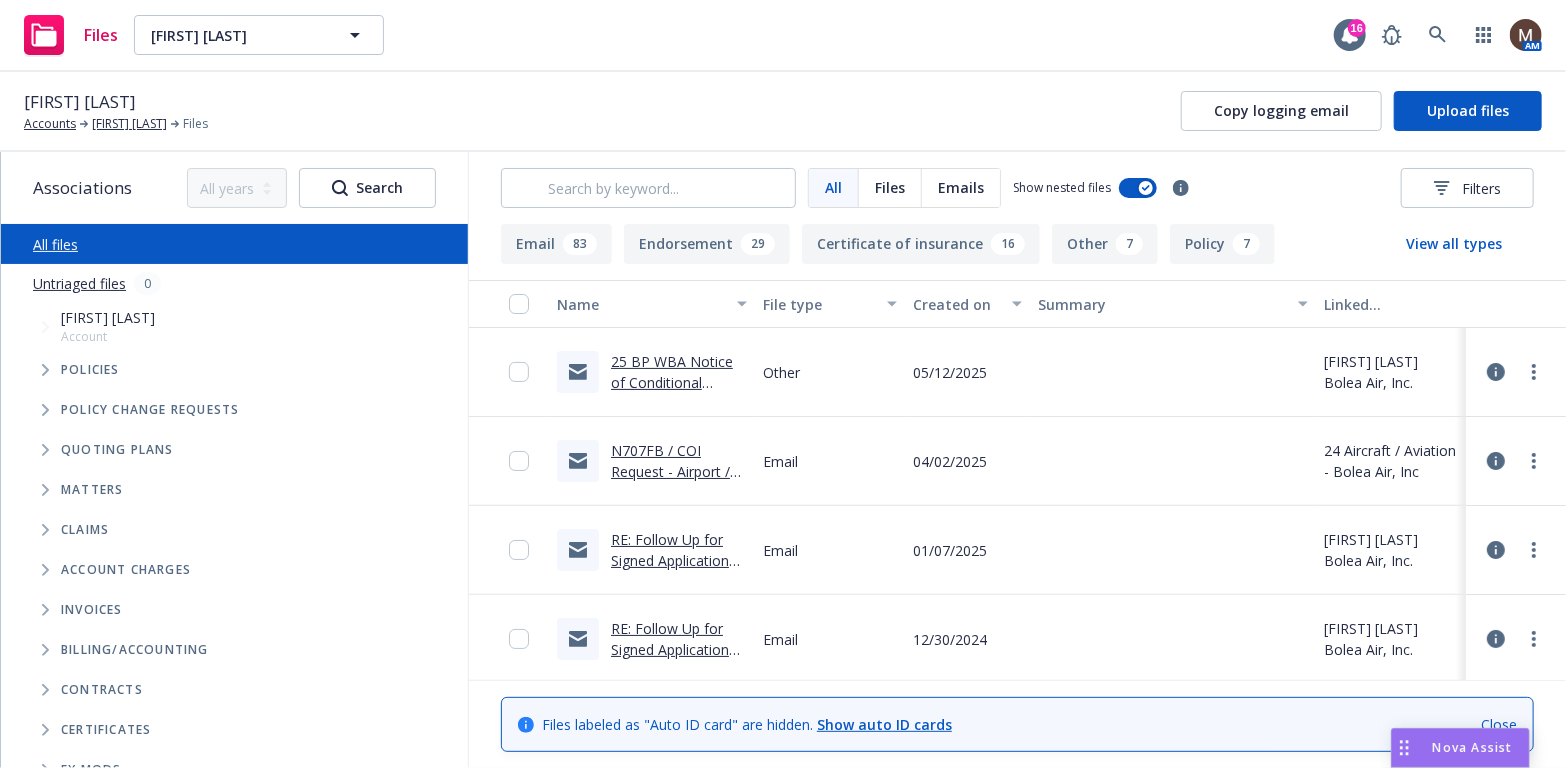 click on "25 BP WBA Notice of Conditional Renewal.msg" at bounding box center [672, 382] 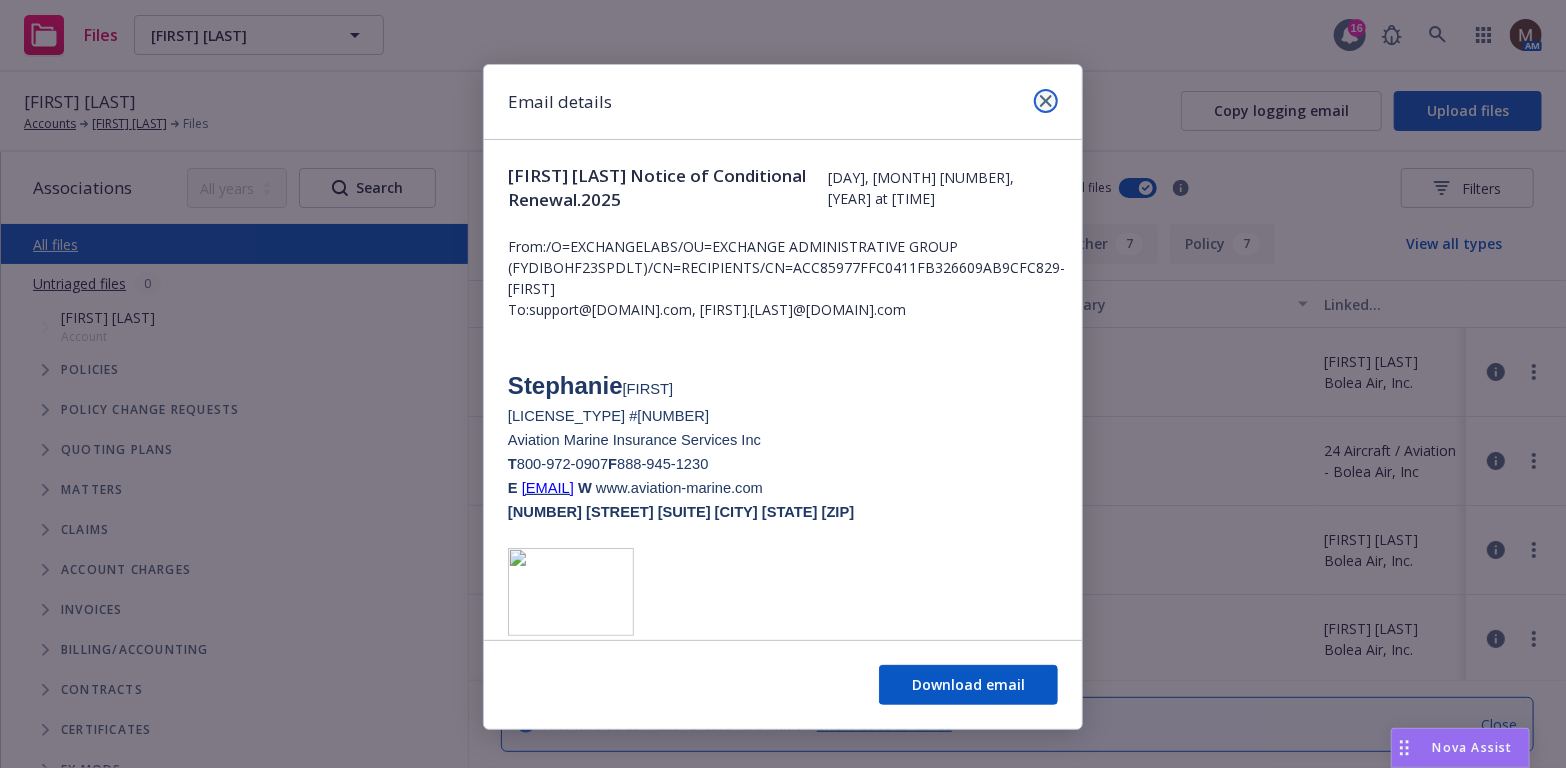 click at bounding box center (1046, 101) 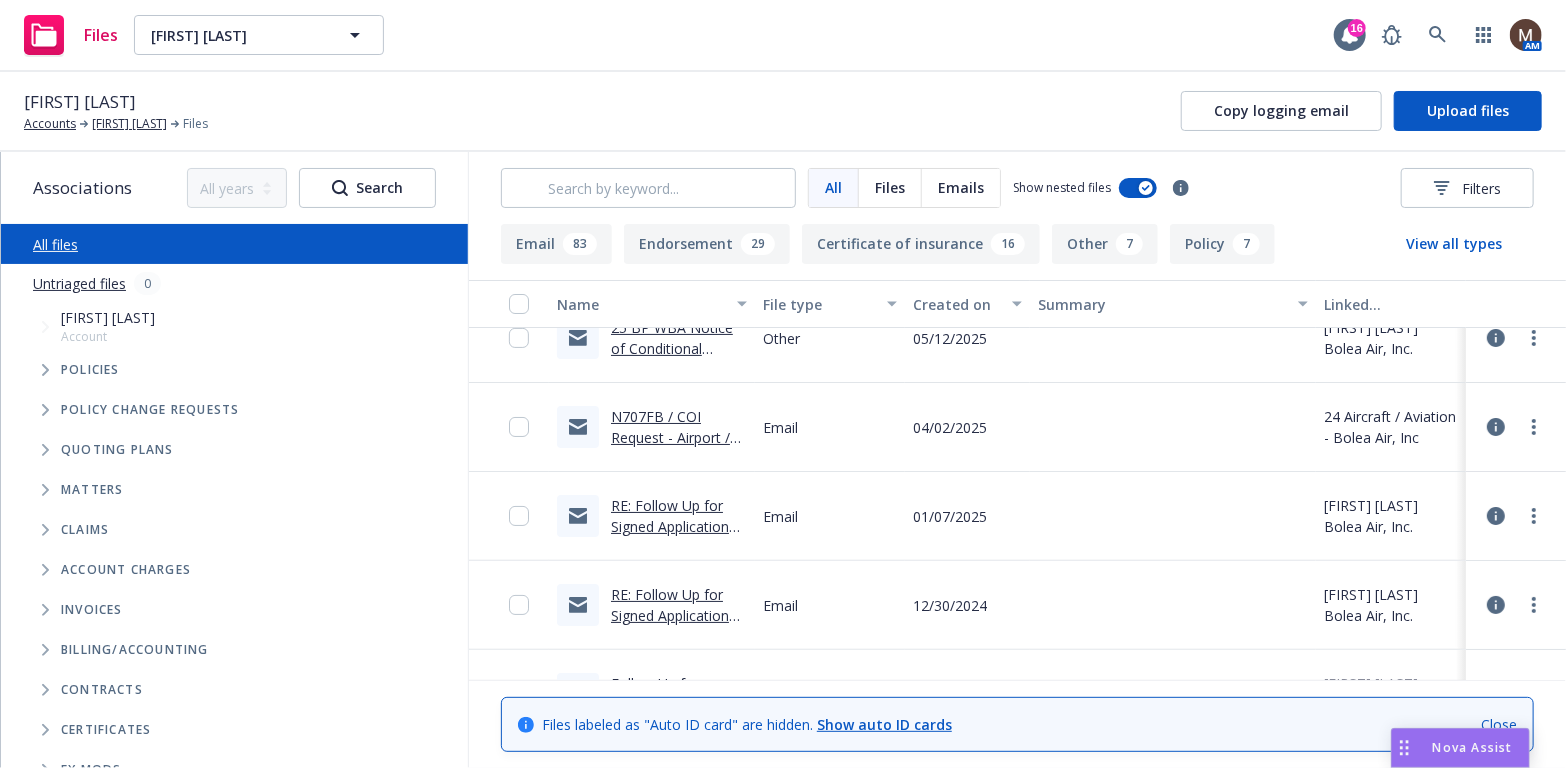 scroll, scrollTop: 0, scrollLeft: 0, axis: both 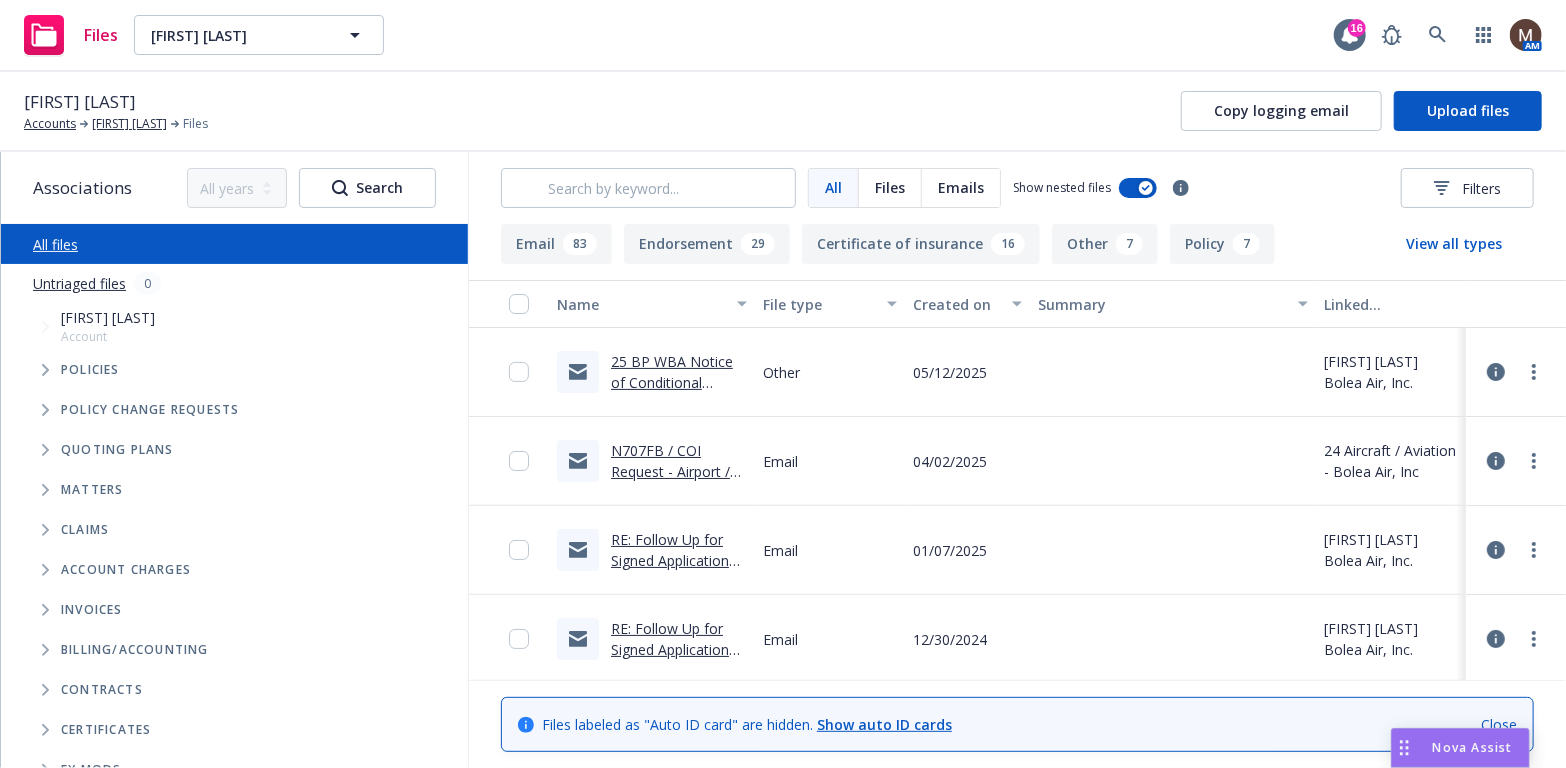 click on "N707FB / COI Request - Airport / Bolea Air" at bounding box center [670, 471] 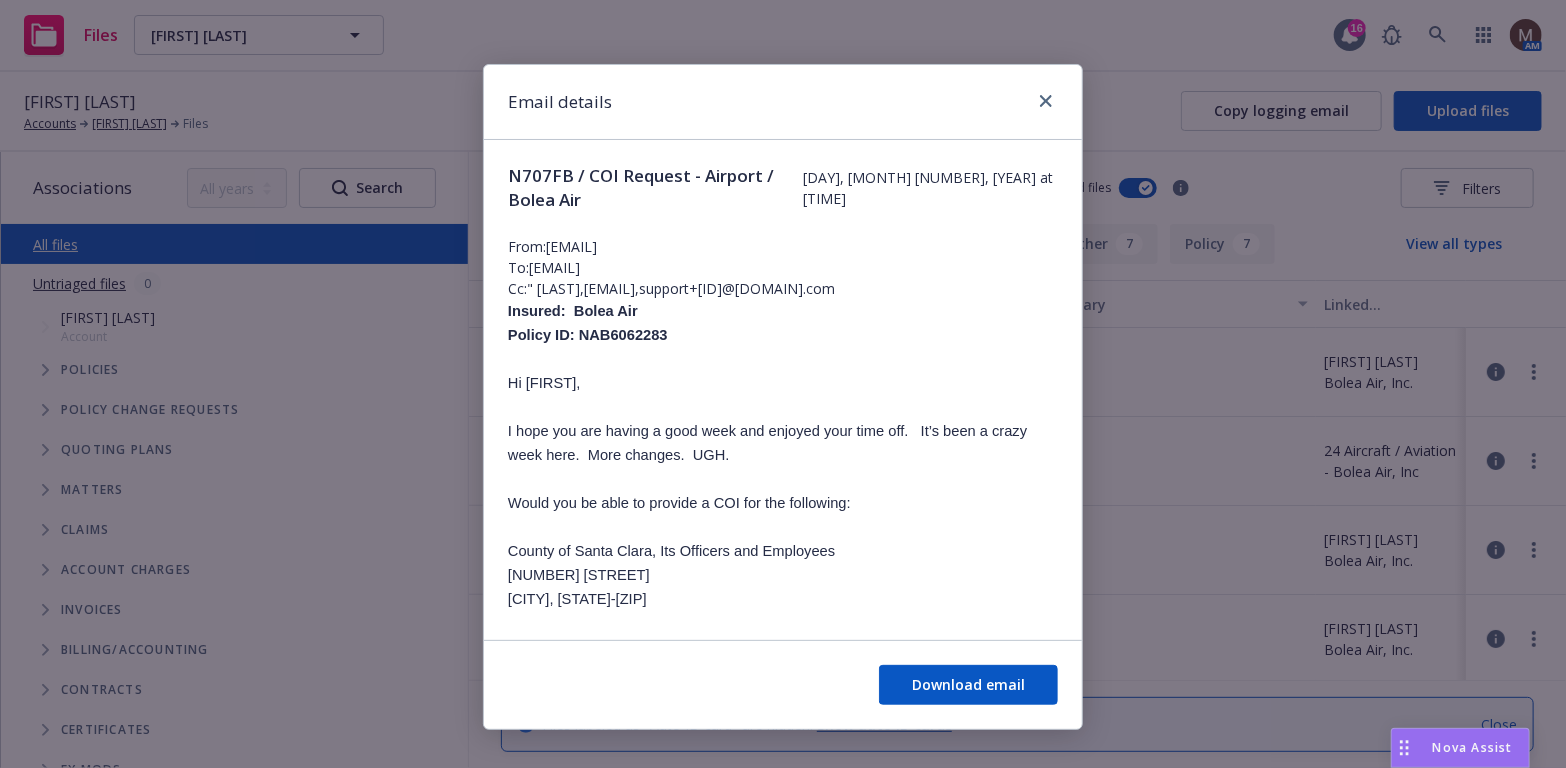 scroll, scrollTop: 100, scrollLeft: 0, axis: vertical 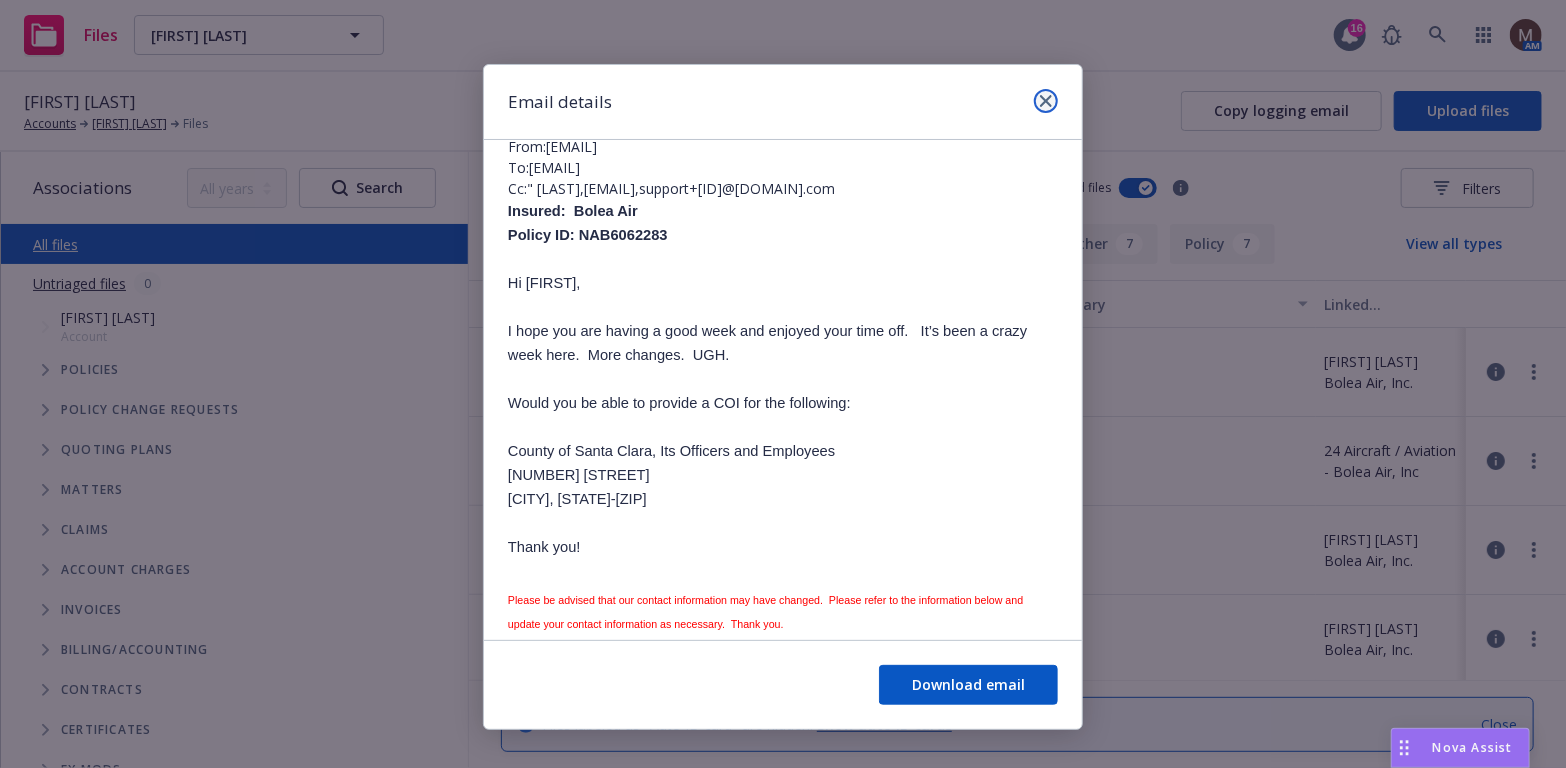 click 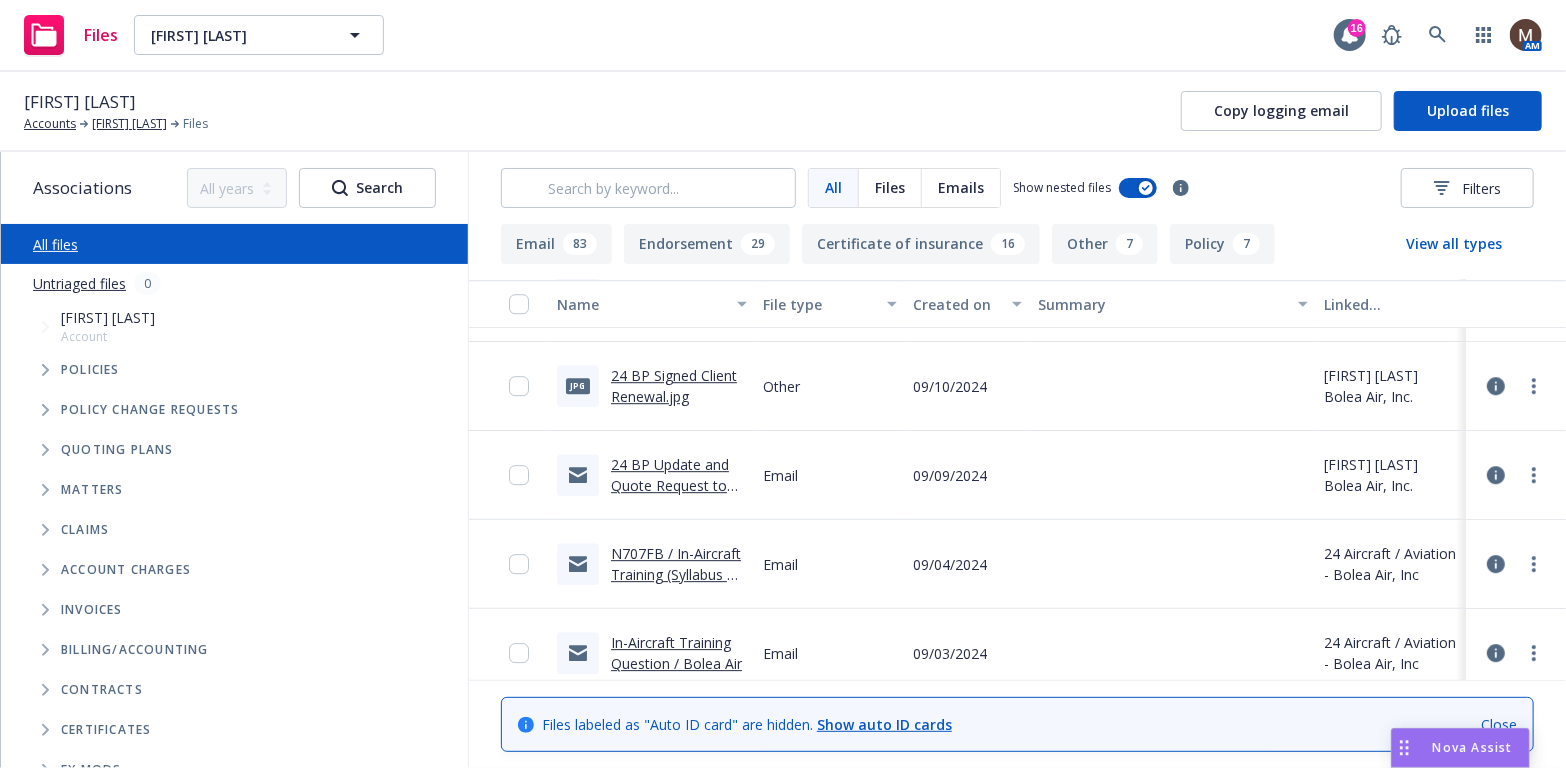 scroll, scrollTop: 3000, scrollLeft: 0, axis: vertical 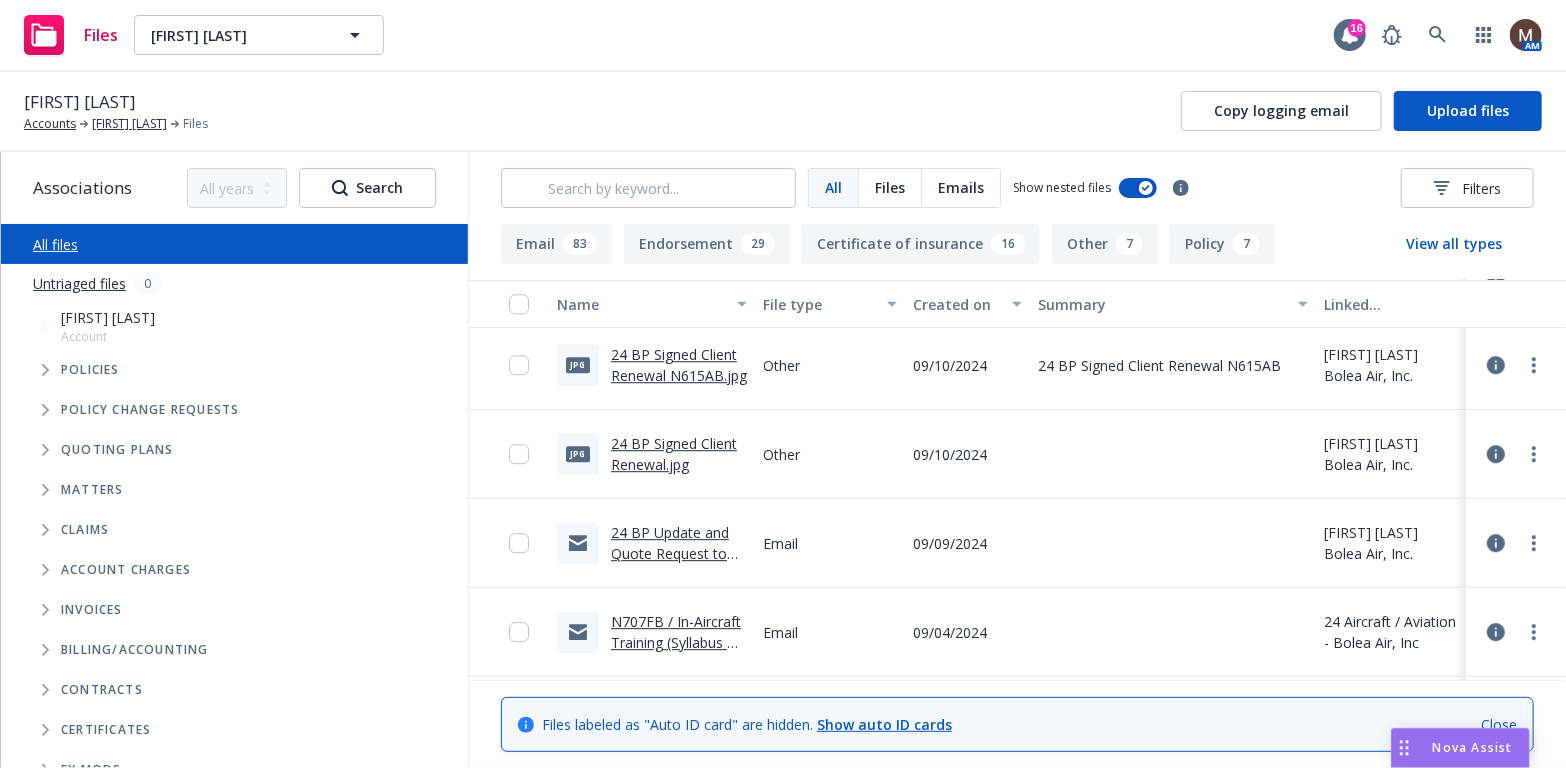click on "24 BP Signed Client Renewal.jpg" at bounding box center (674, 454) 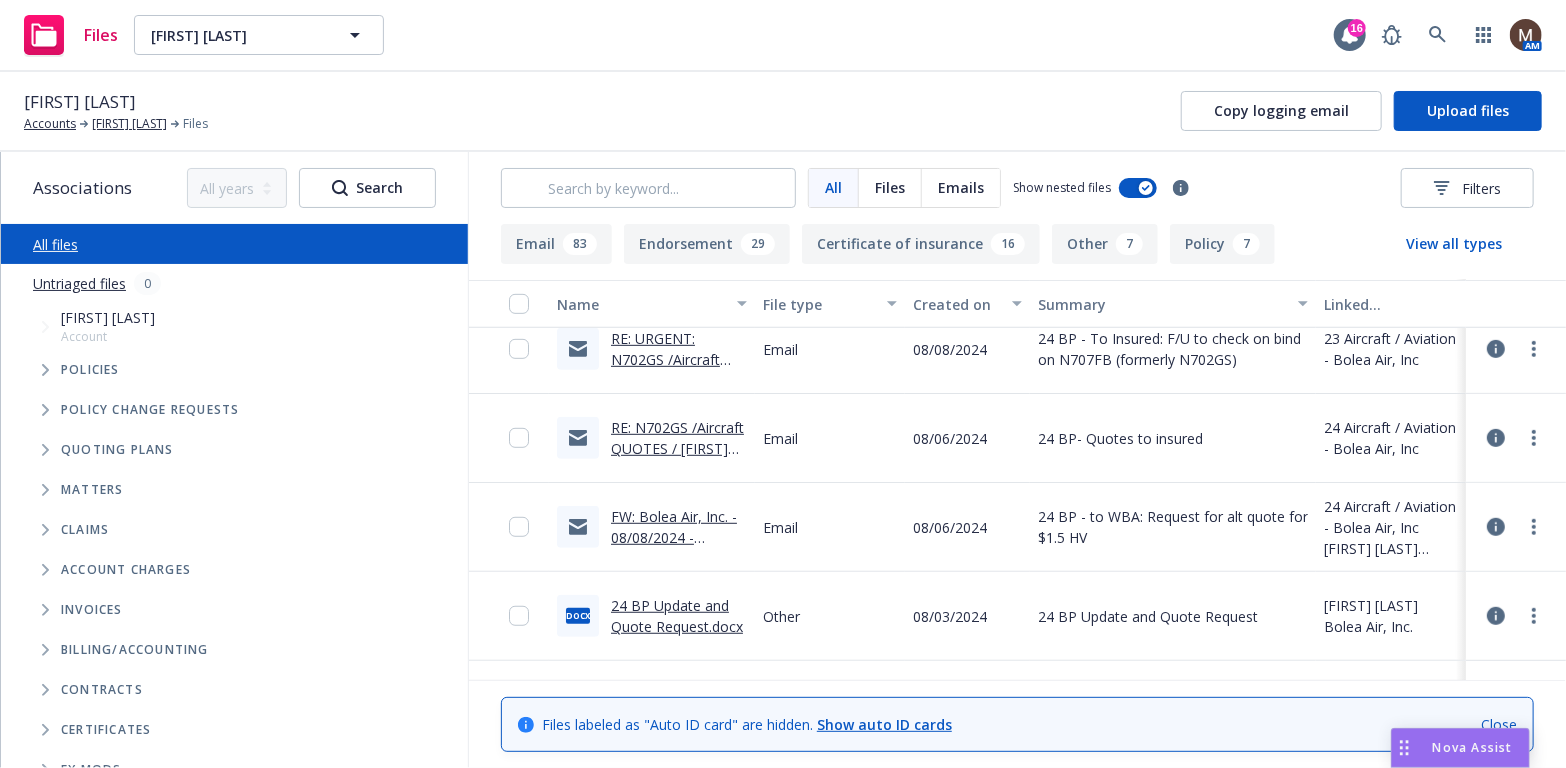 scroll, scrollTop: 4700, scrollLeft: 0, axis: vertical 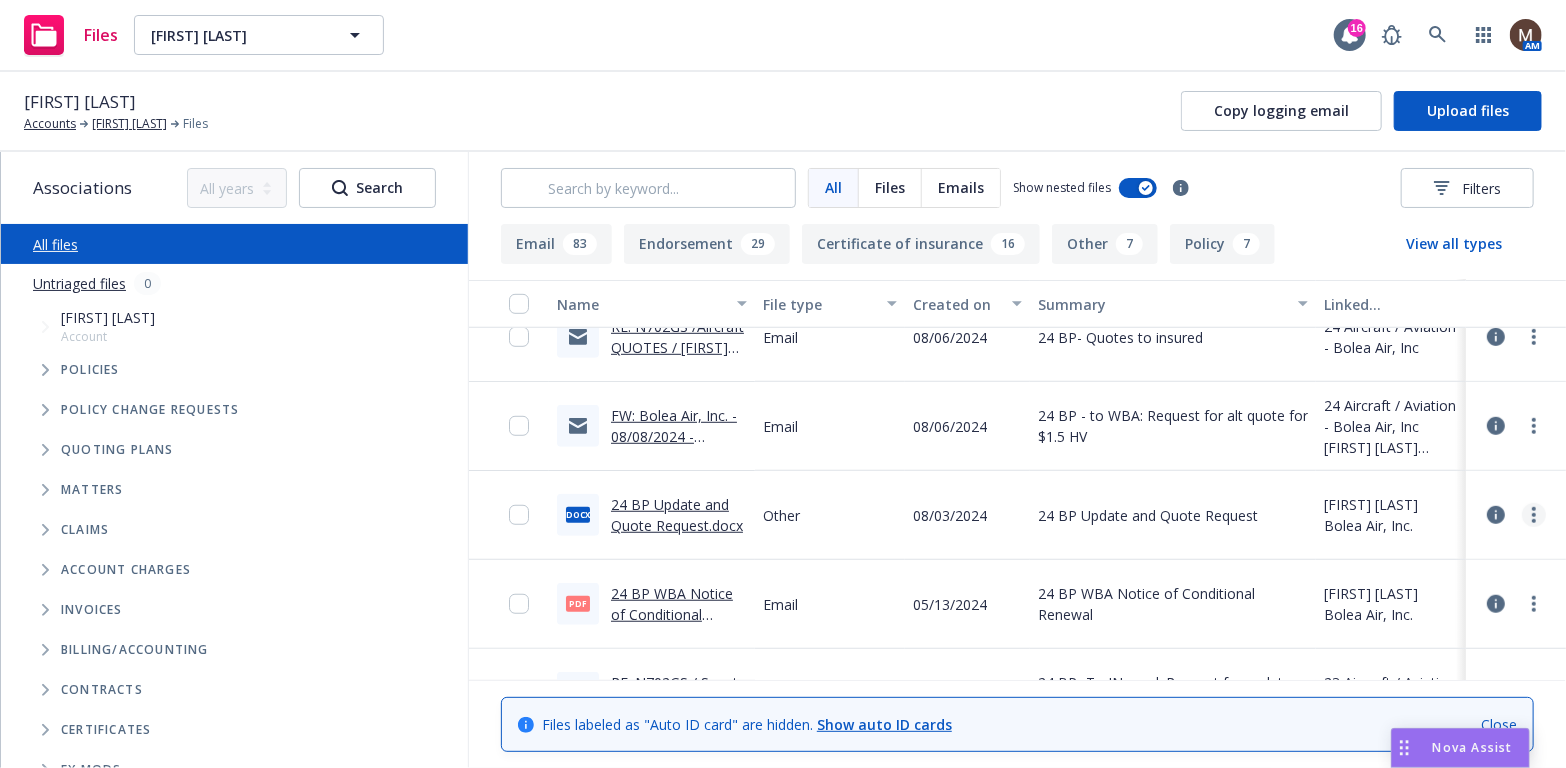 click 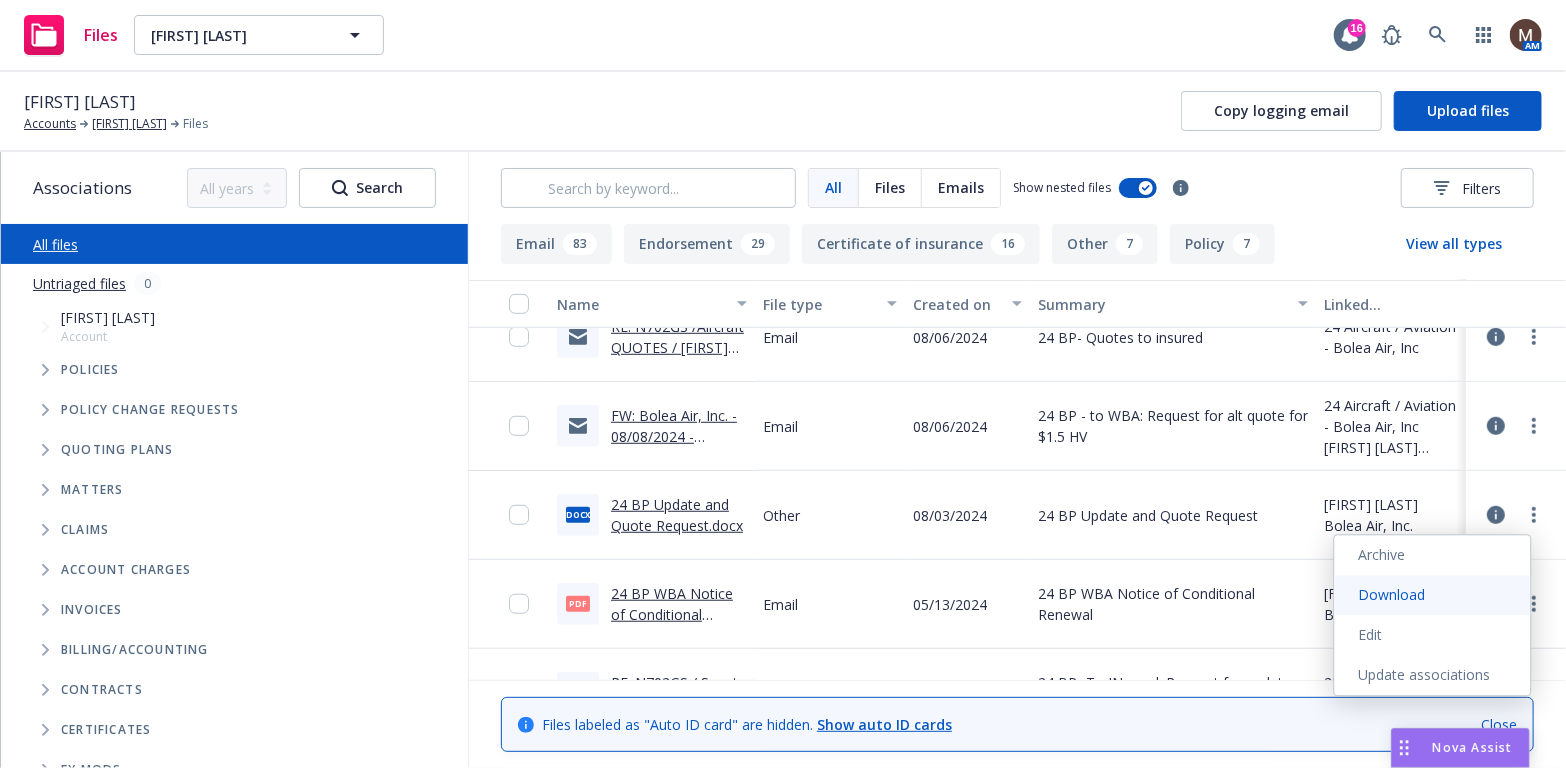 click on "Download" at bounding box center (1433, 595) 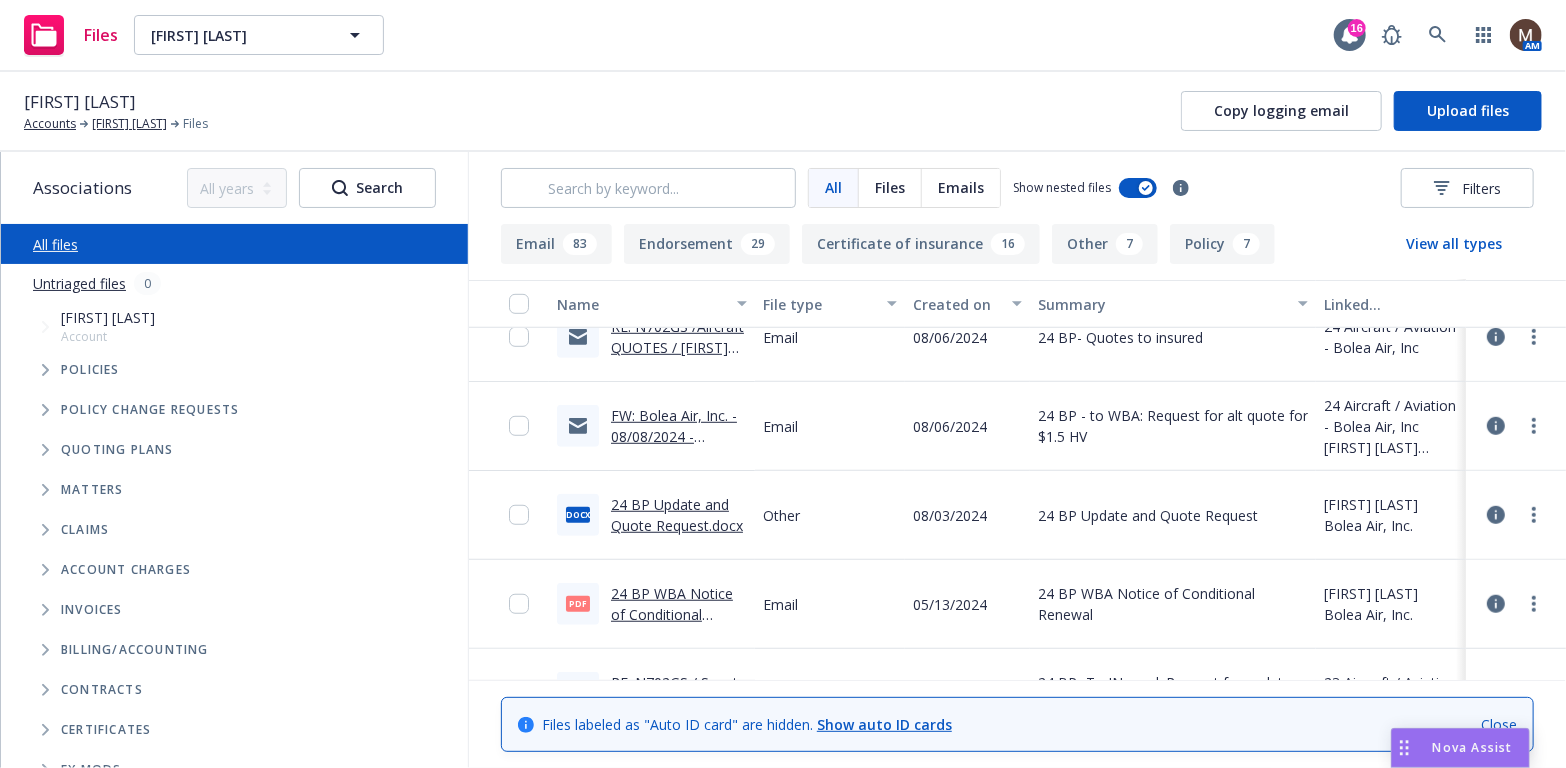 click on "pdf [NUMBER] BP WBA Notice of Conditional Renewal.pdf" at bounding box center (652, 604) 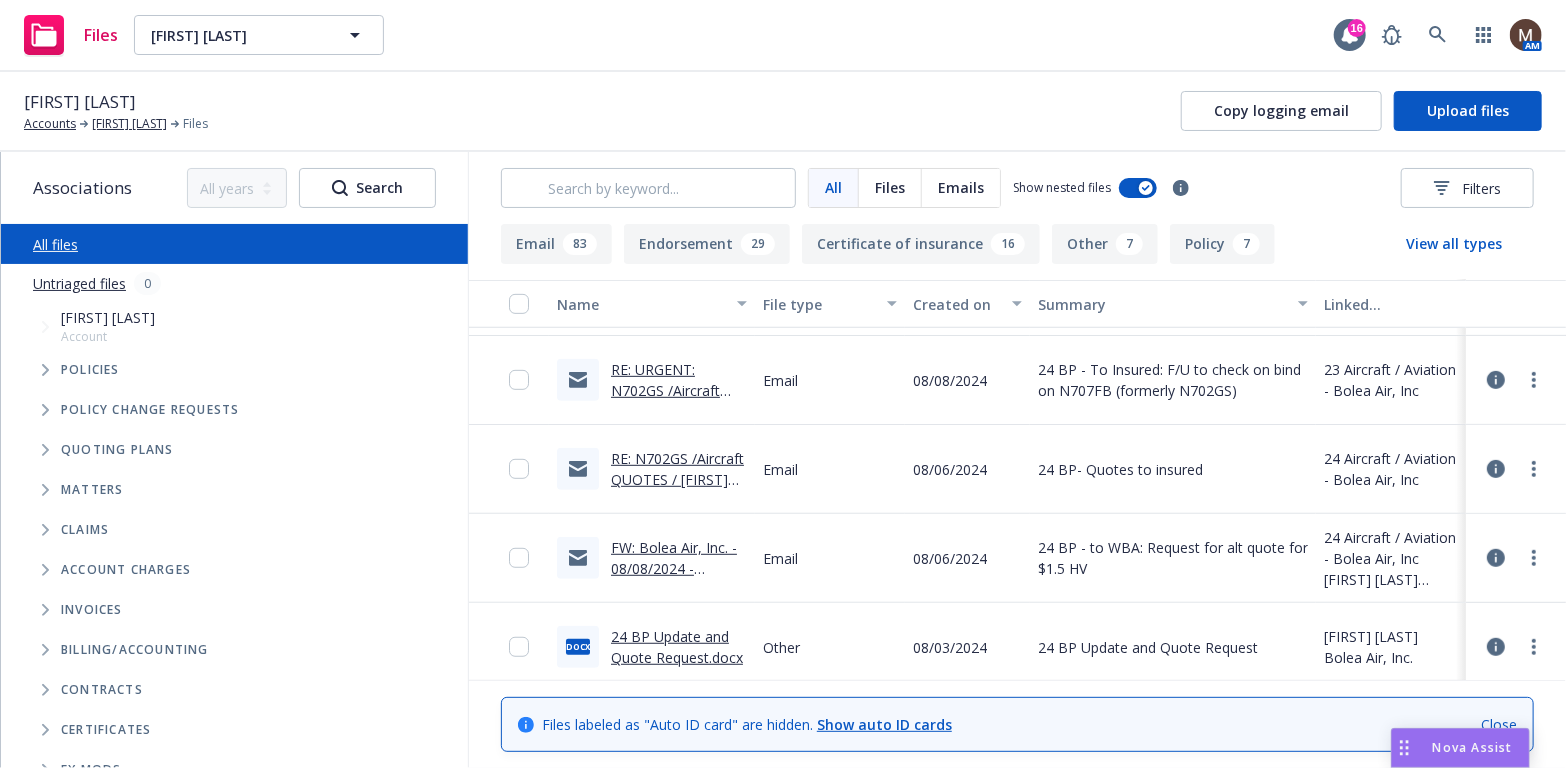 scroll, scrollTop: 4600, scrollLeft: 0, axis: vertical 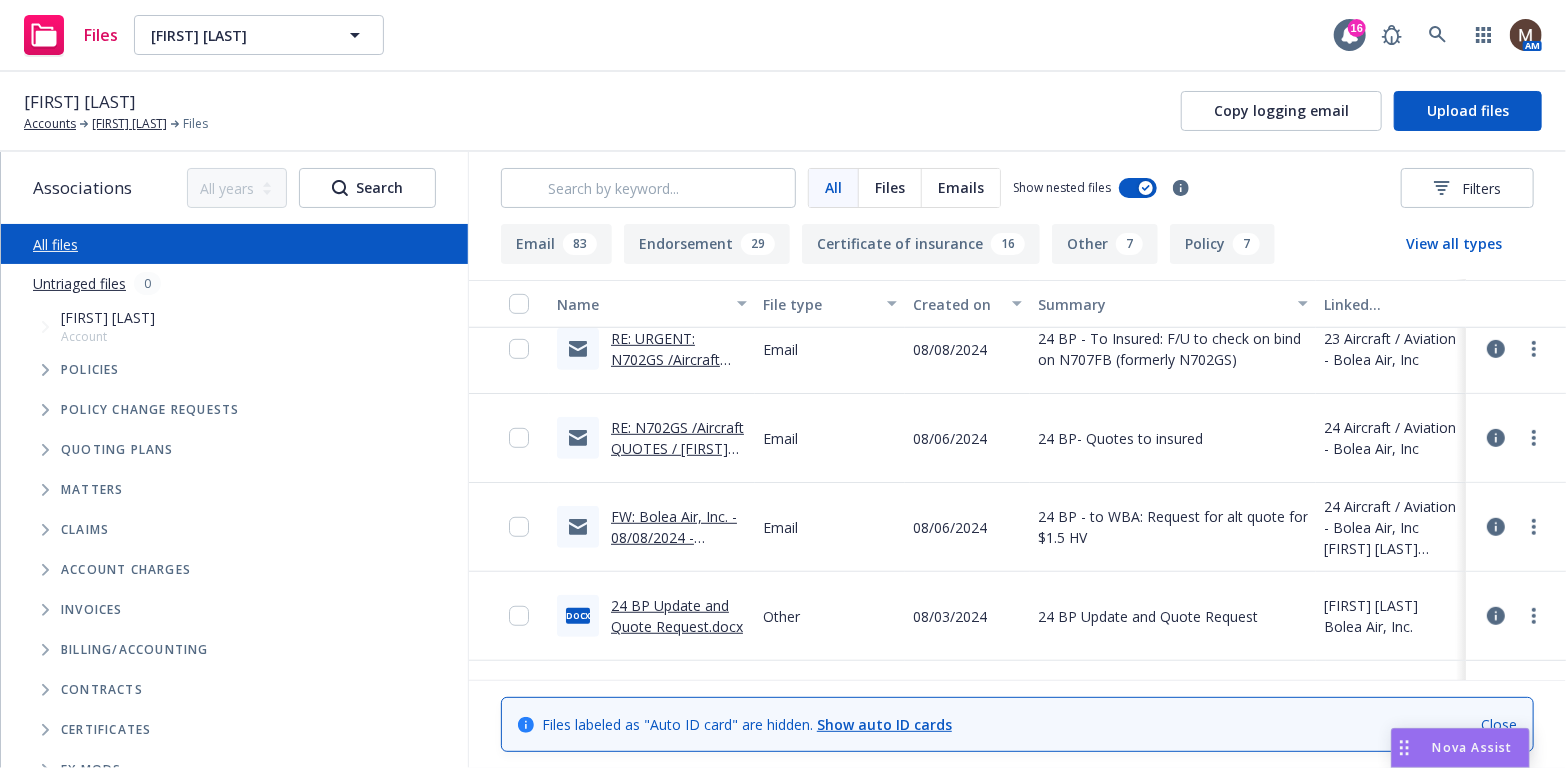 click on "FW: Bolea Air, Inc. - 08/08/2024 - NAB6055948" at bounding box center (674, 537) 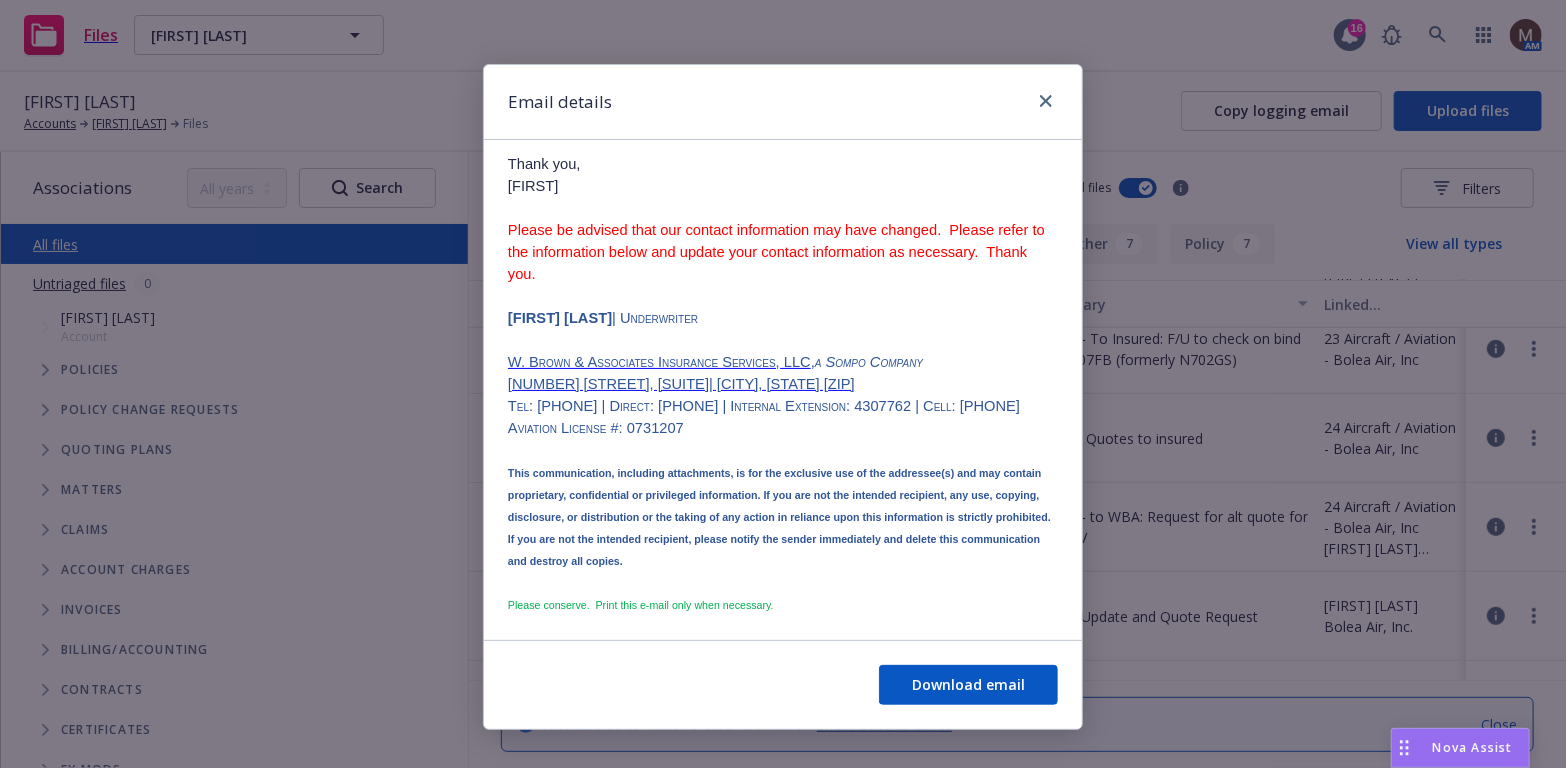 scroll, scrollTop: 1200, scrollLeft: 0, axis: vertical 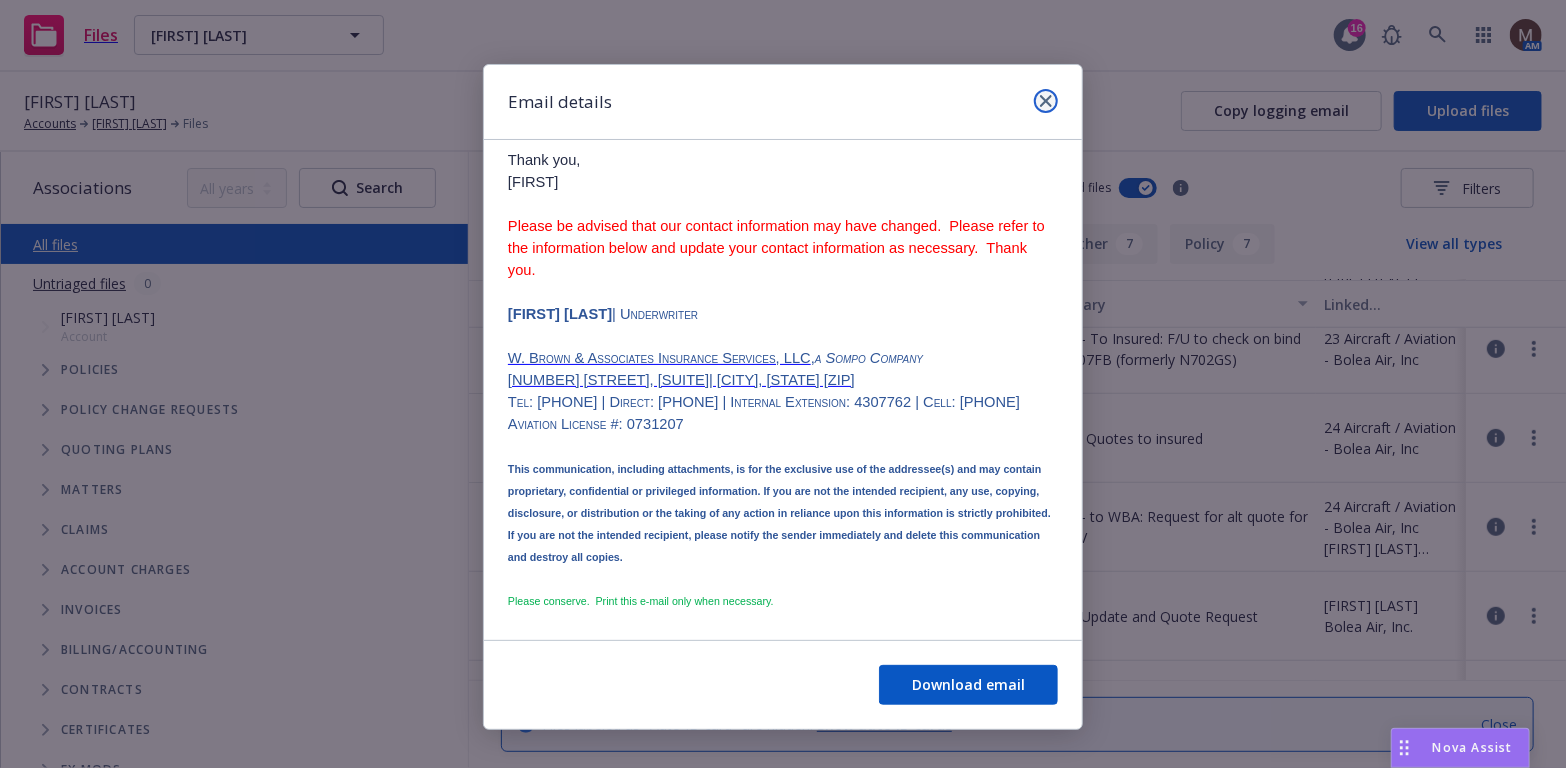 click at bounding box center [1046, 101] 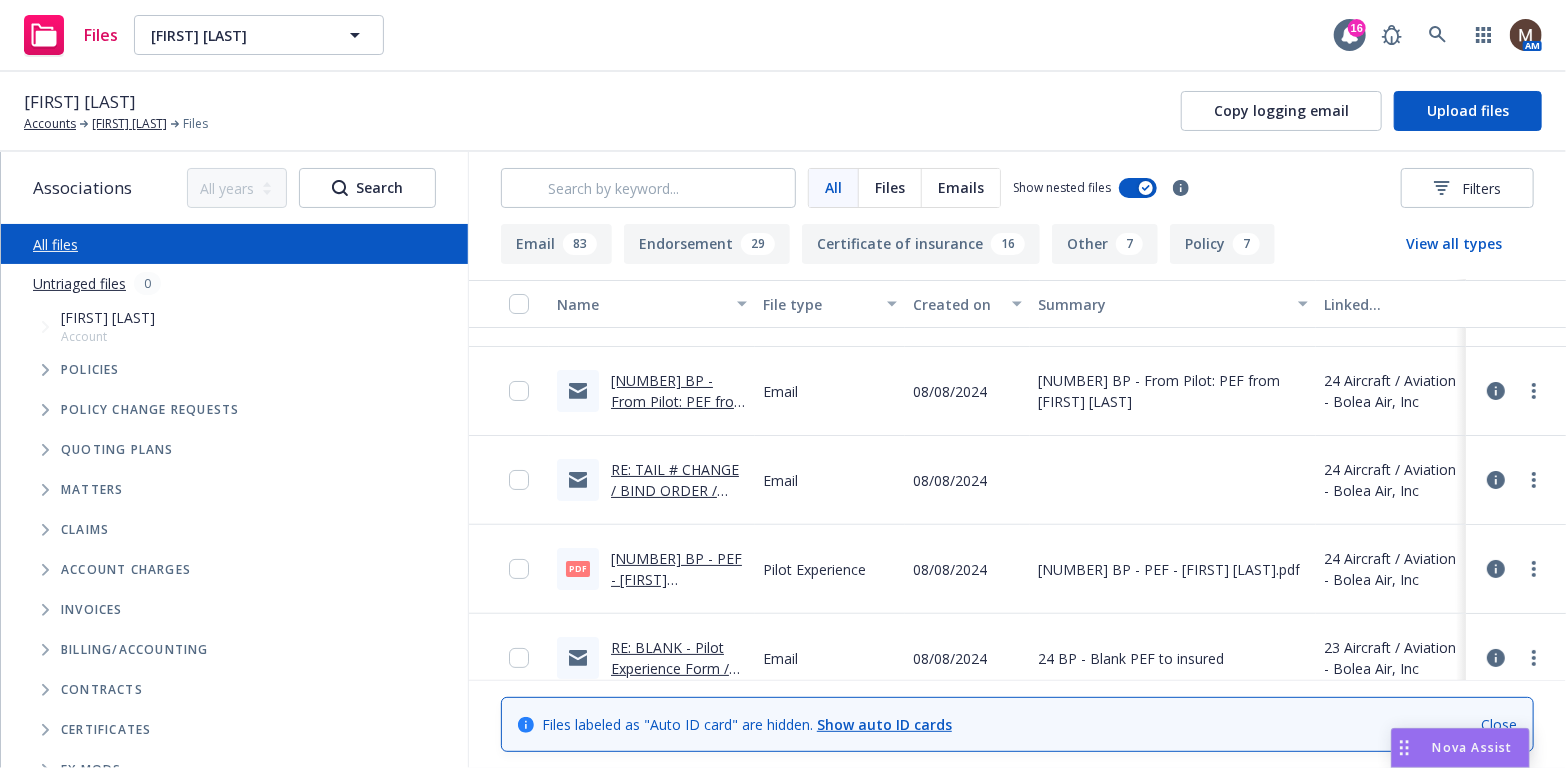 scroll, scrollTop: 4000, scrollLeft: 0, axis: vertical 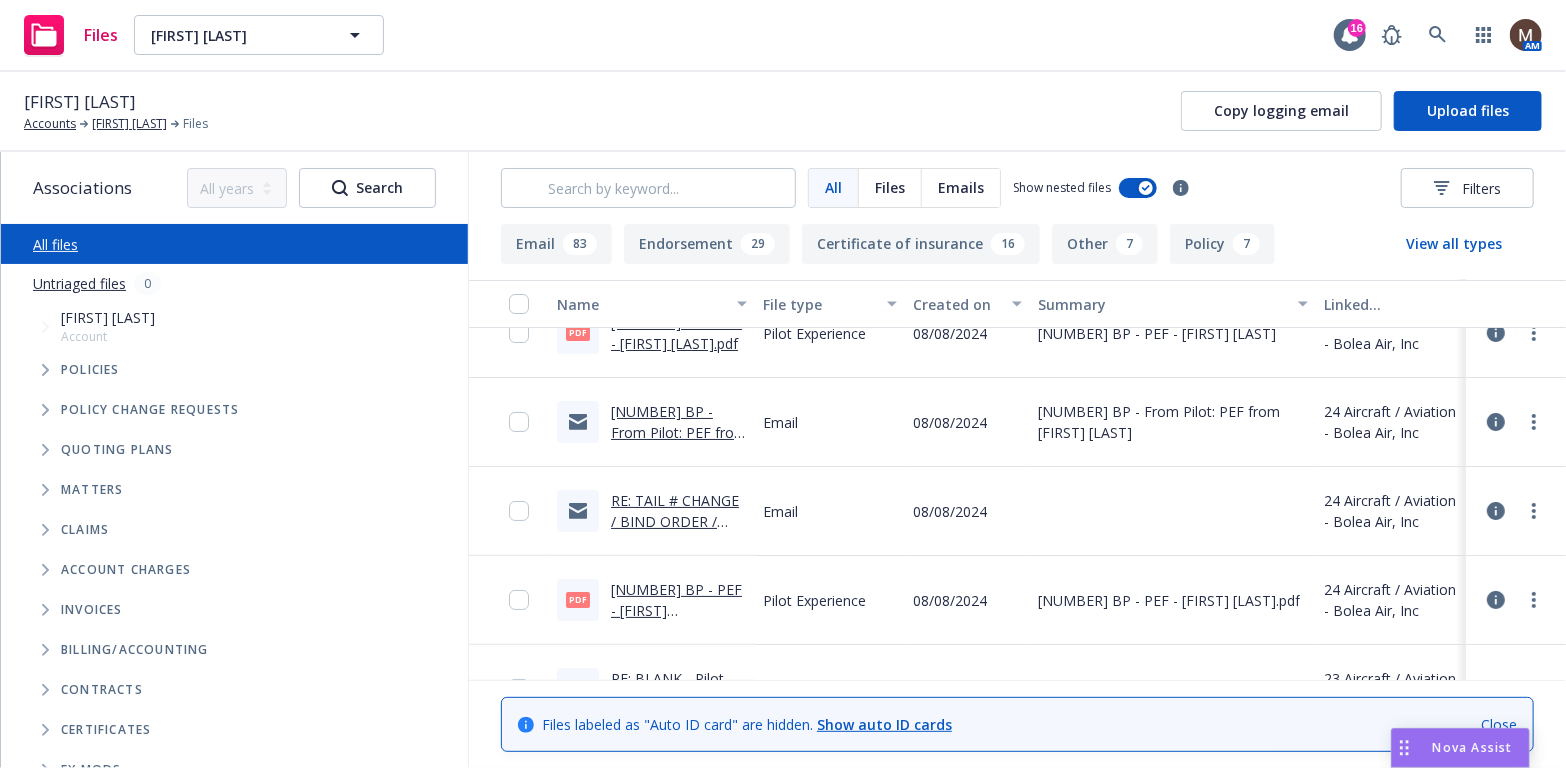 click on "RE: TAIL # CHANGE / BIND ORDER / Bolea Air, Inc. - 08/08/2024 - NAB6055948" at bounding box center [675, 542] 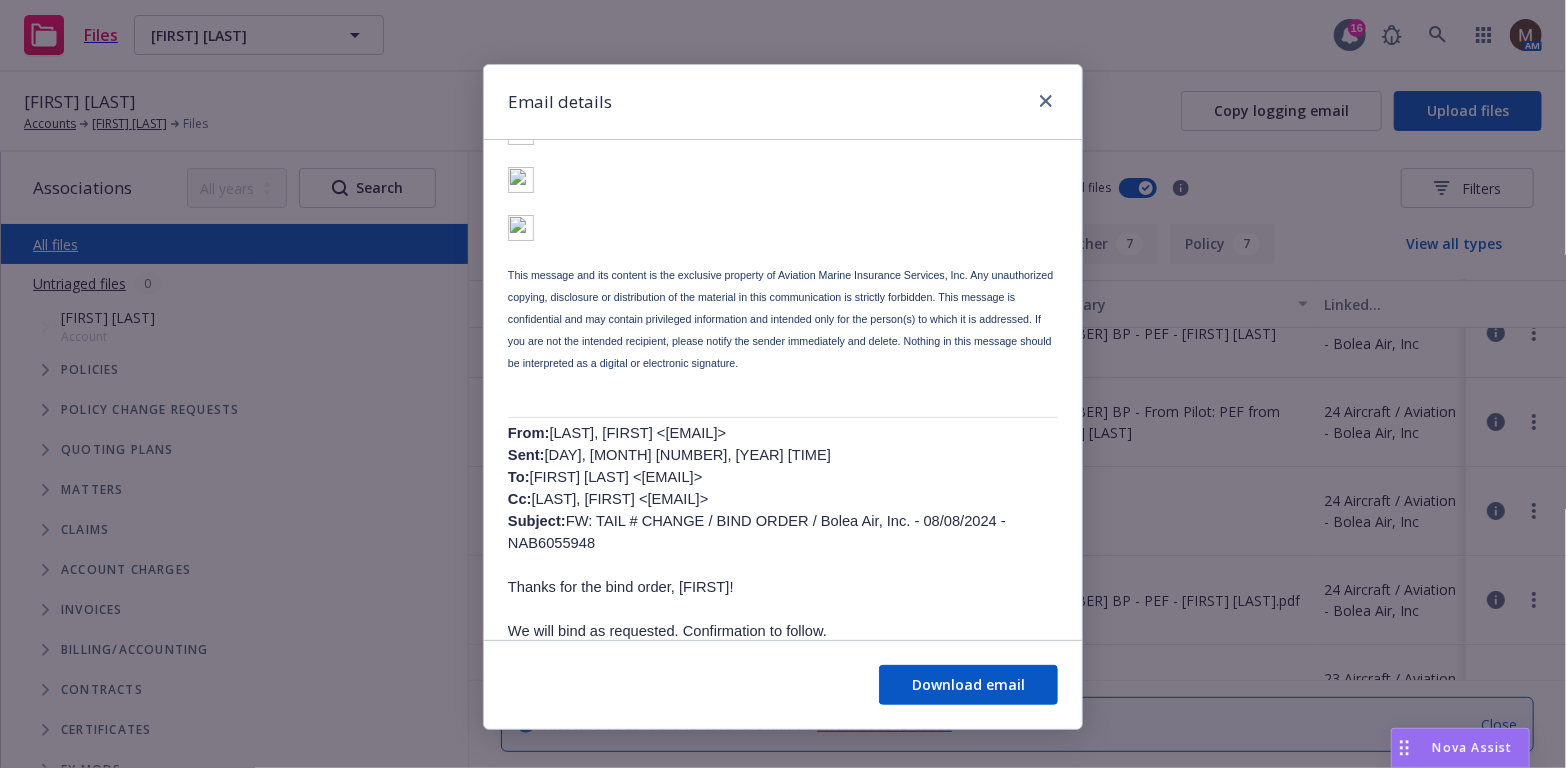 scroll, scrollTop: 800, scrollLeft: 0, axis: vertical 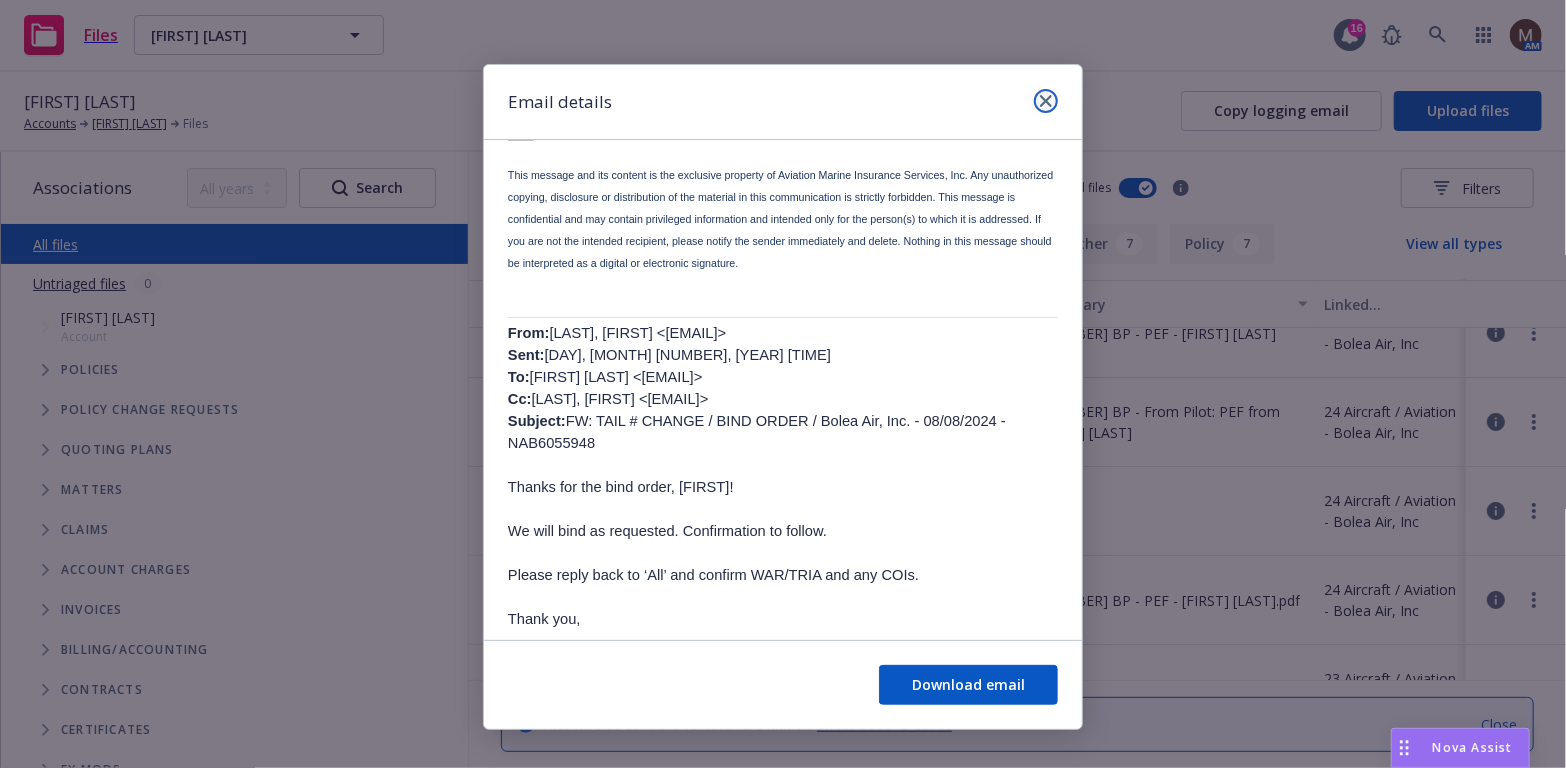 click 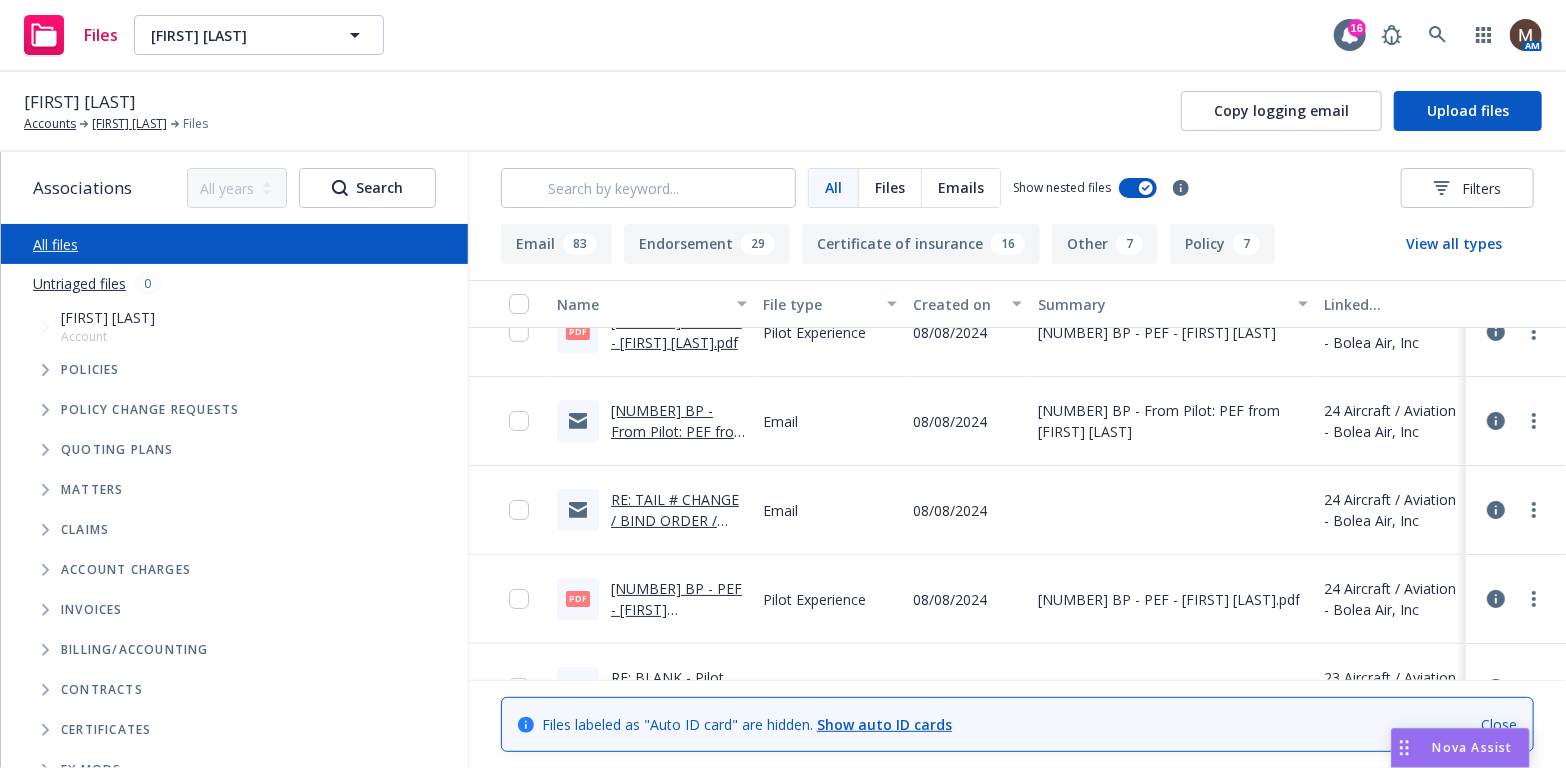 scroll, scrollTop: 4100, scrollLeft: 0, axis: vertical 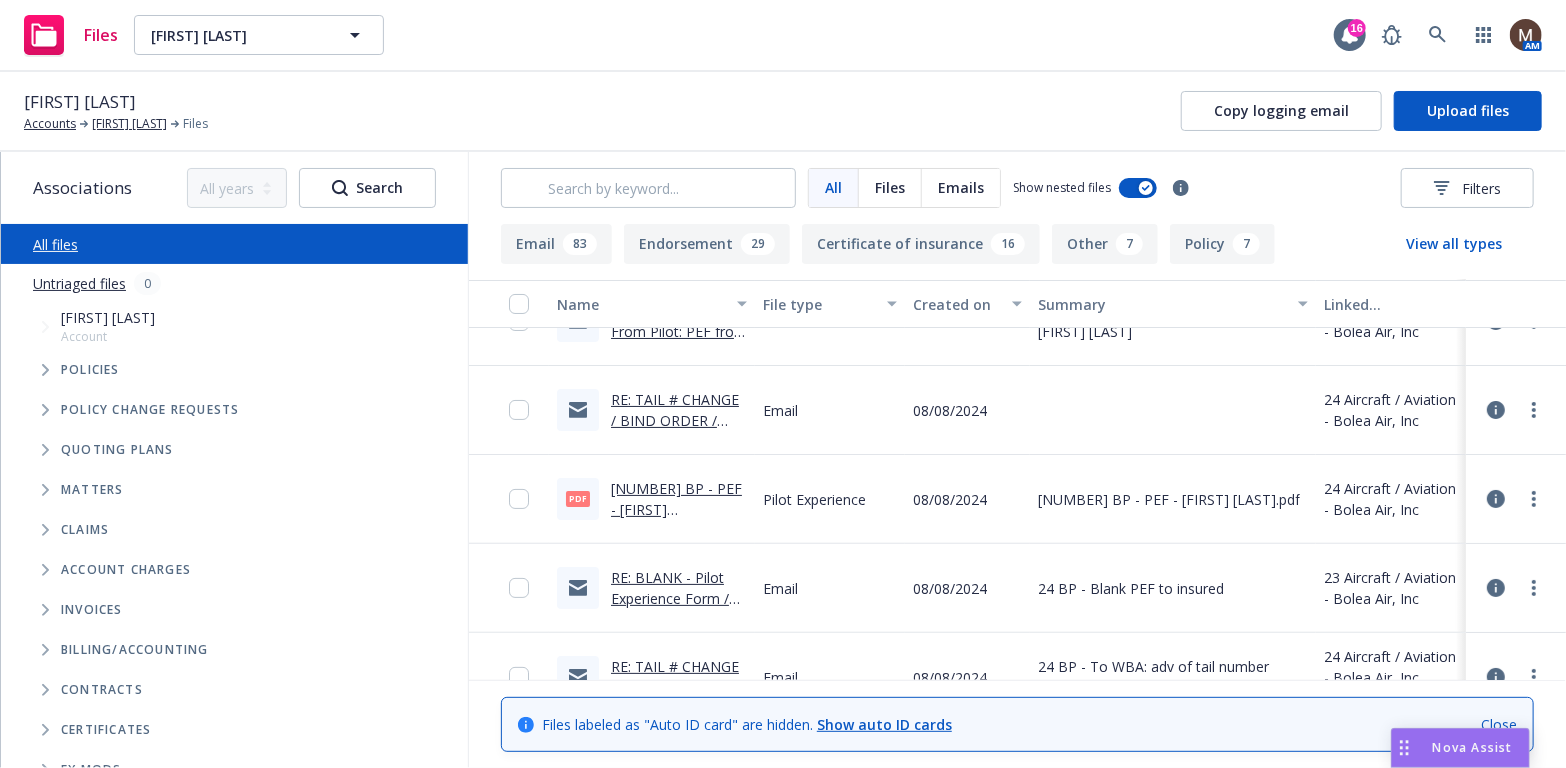 click on "RE: BLANK - Pilot Experience Form / [FIRST] [LAST]" at bounding box center [670, 598] 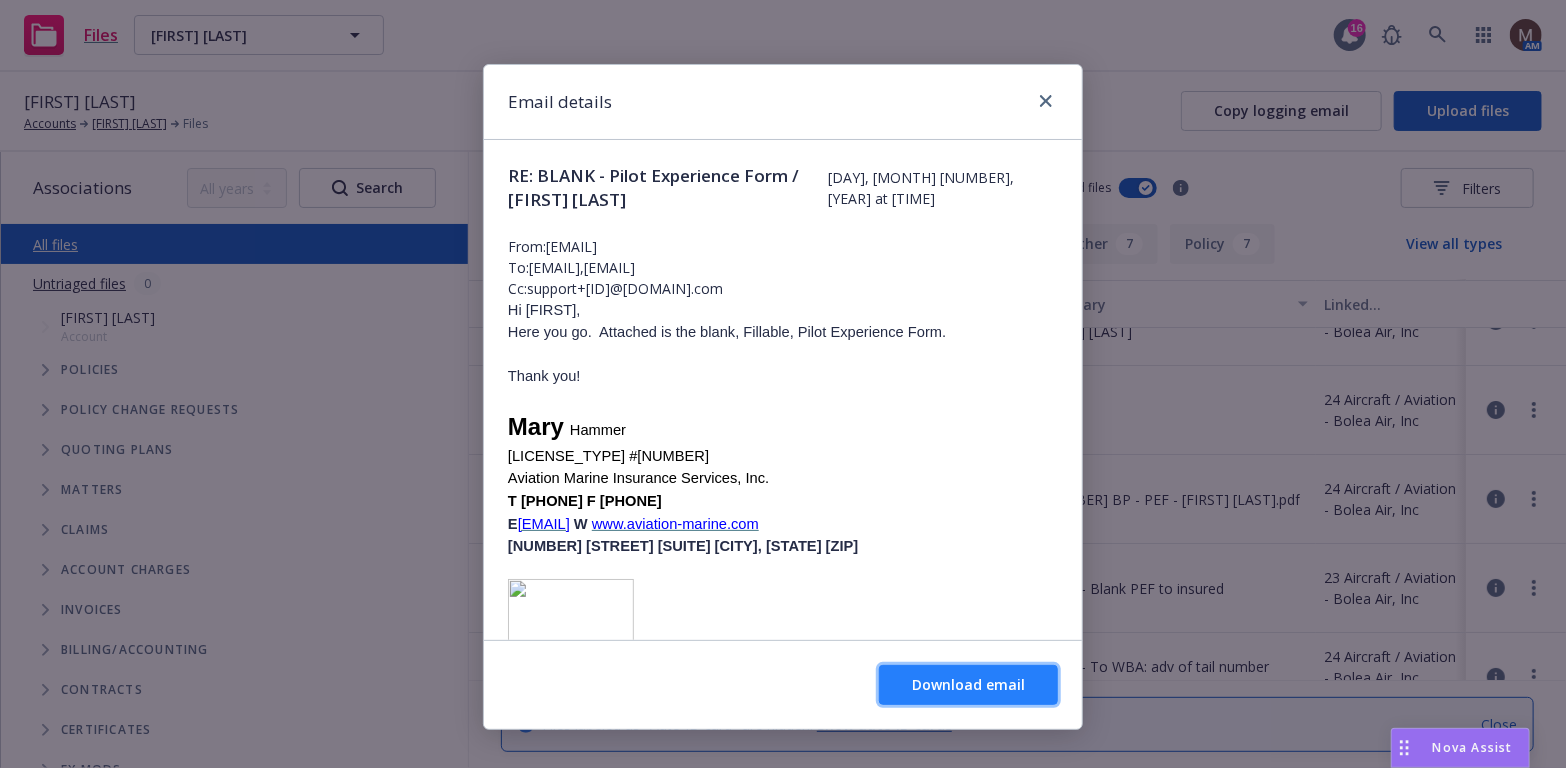 click on "Download email" at bounding box center [968, 684] 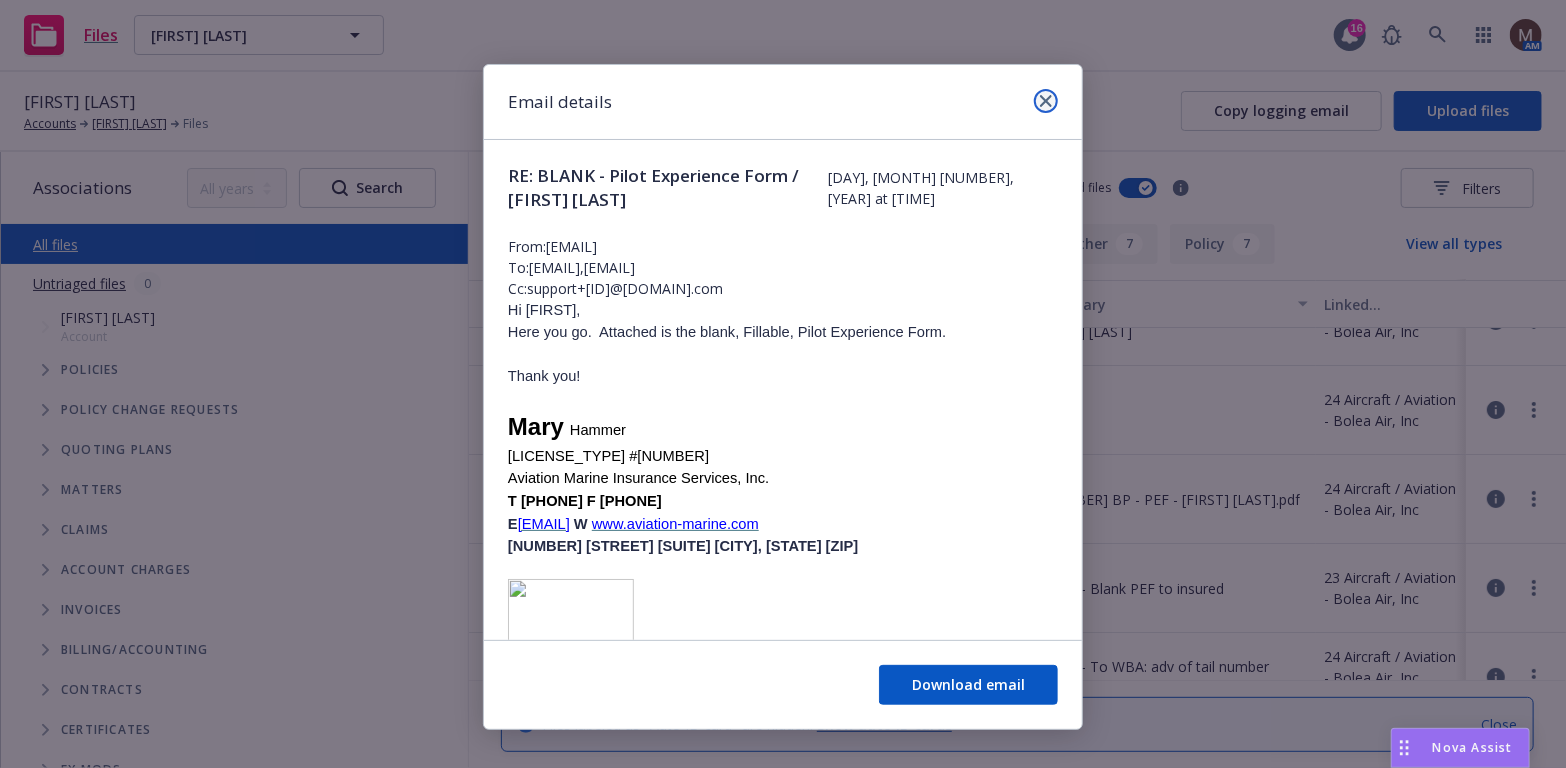 click at bounding box center [1046, 101] 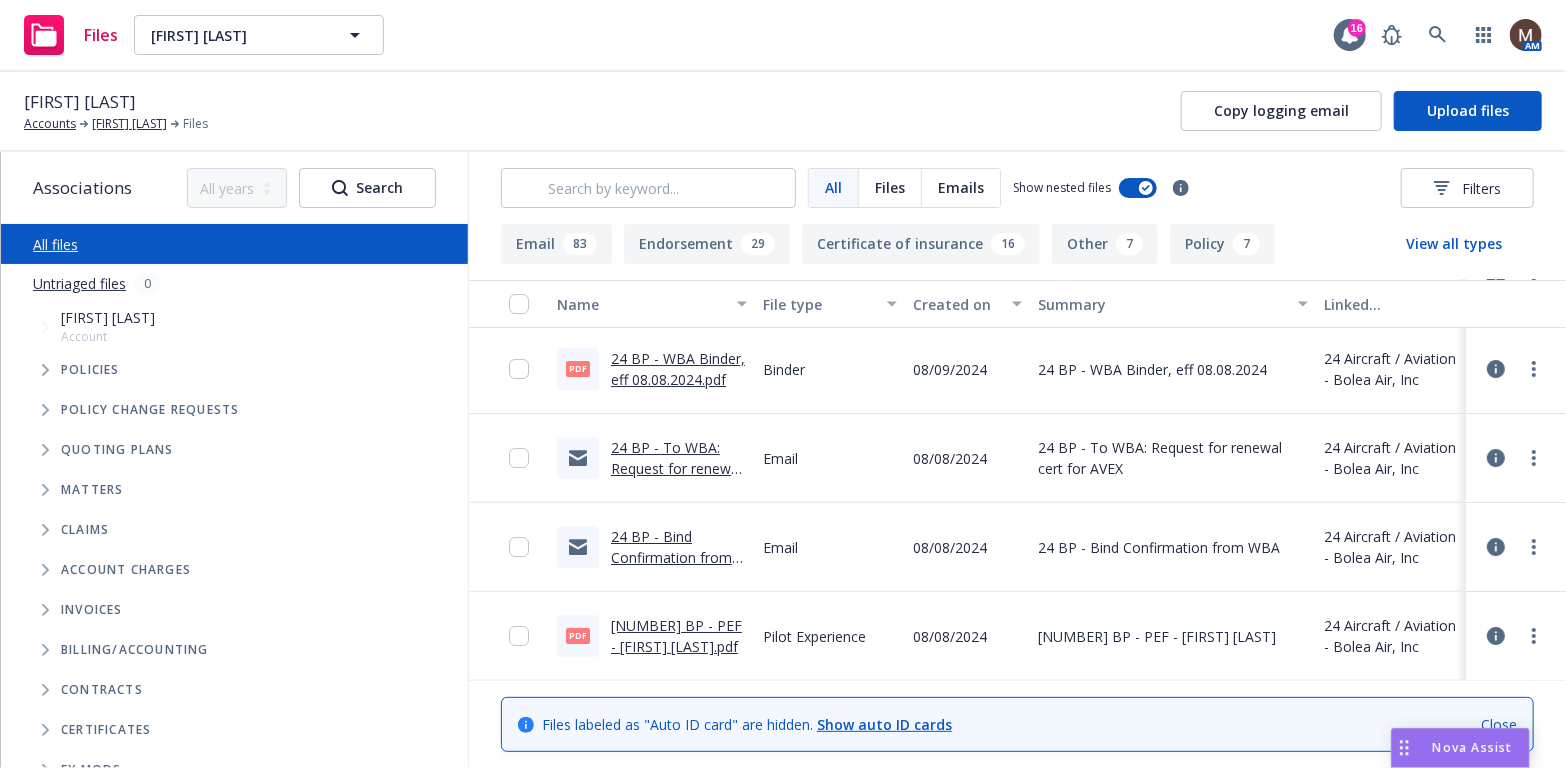 scroll, scrollTop: 3600, scrollLeft: 0, axis: vertical 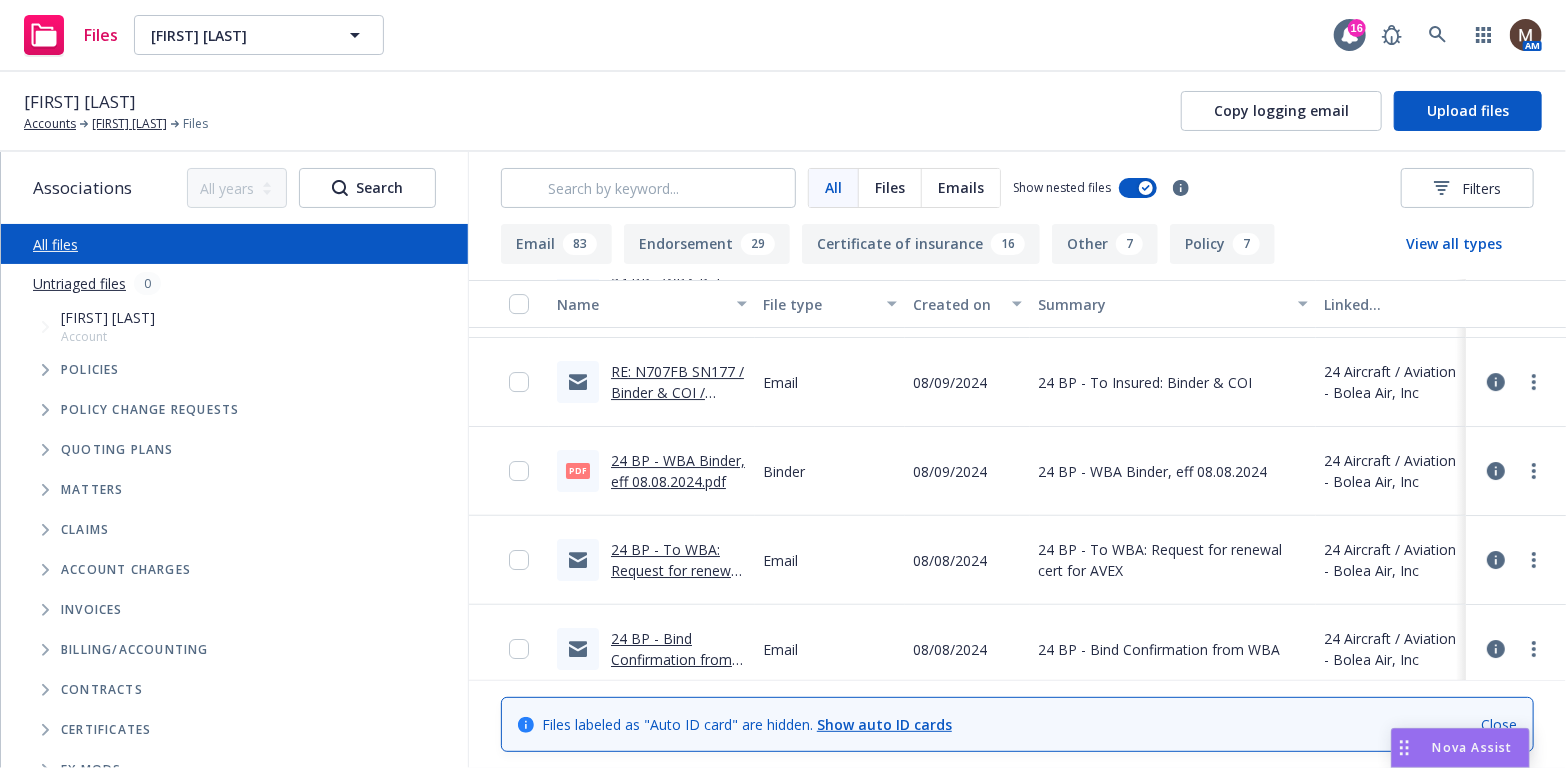 click on "24 BP - WBA Binder, eff 08.08.2024.pdf" at bounding box center [678, 471] 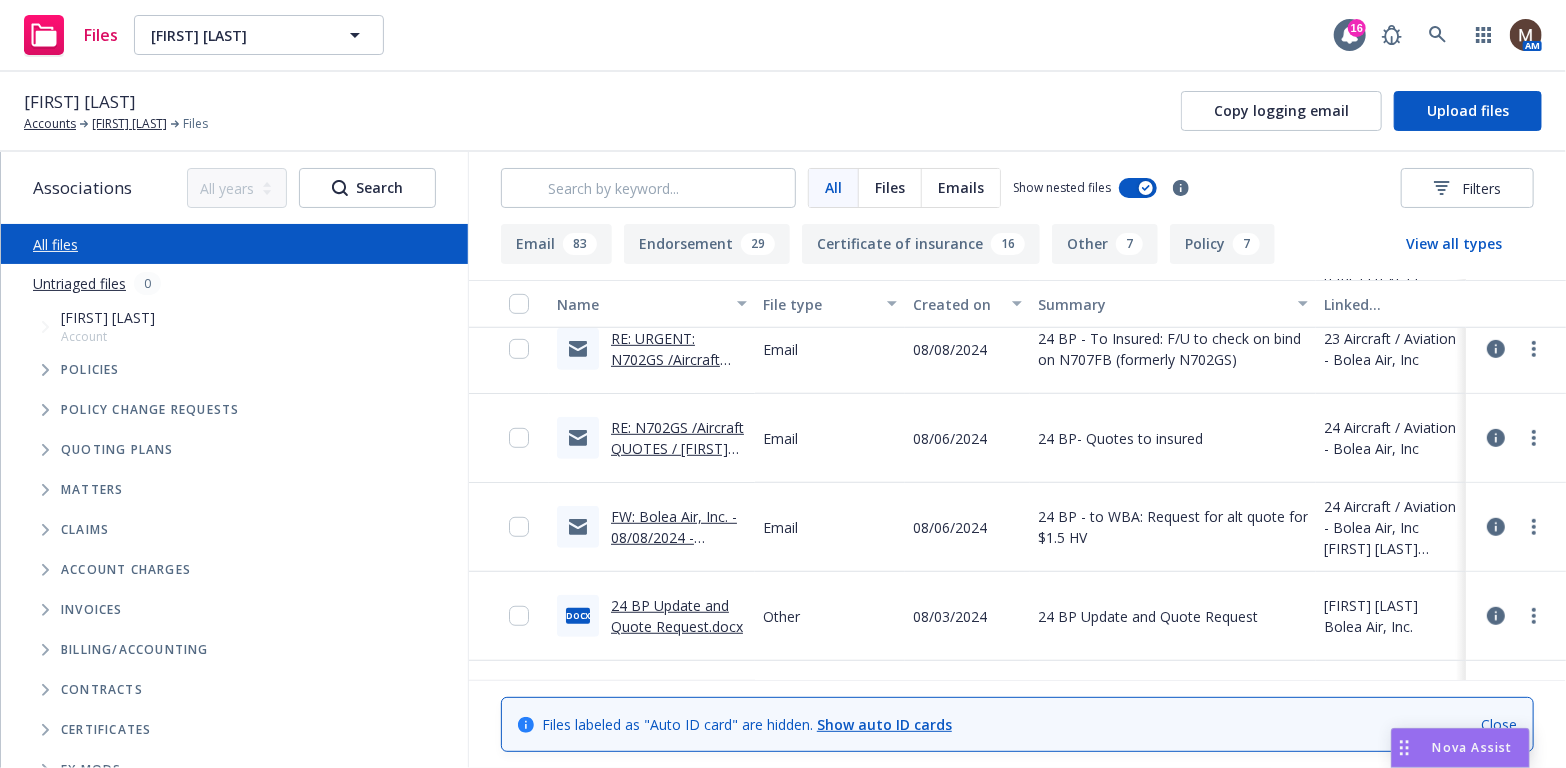 scroll, scrollTop: 4700, scrollLeft: 0, axis: vertical 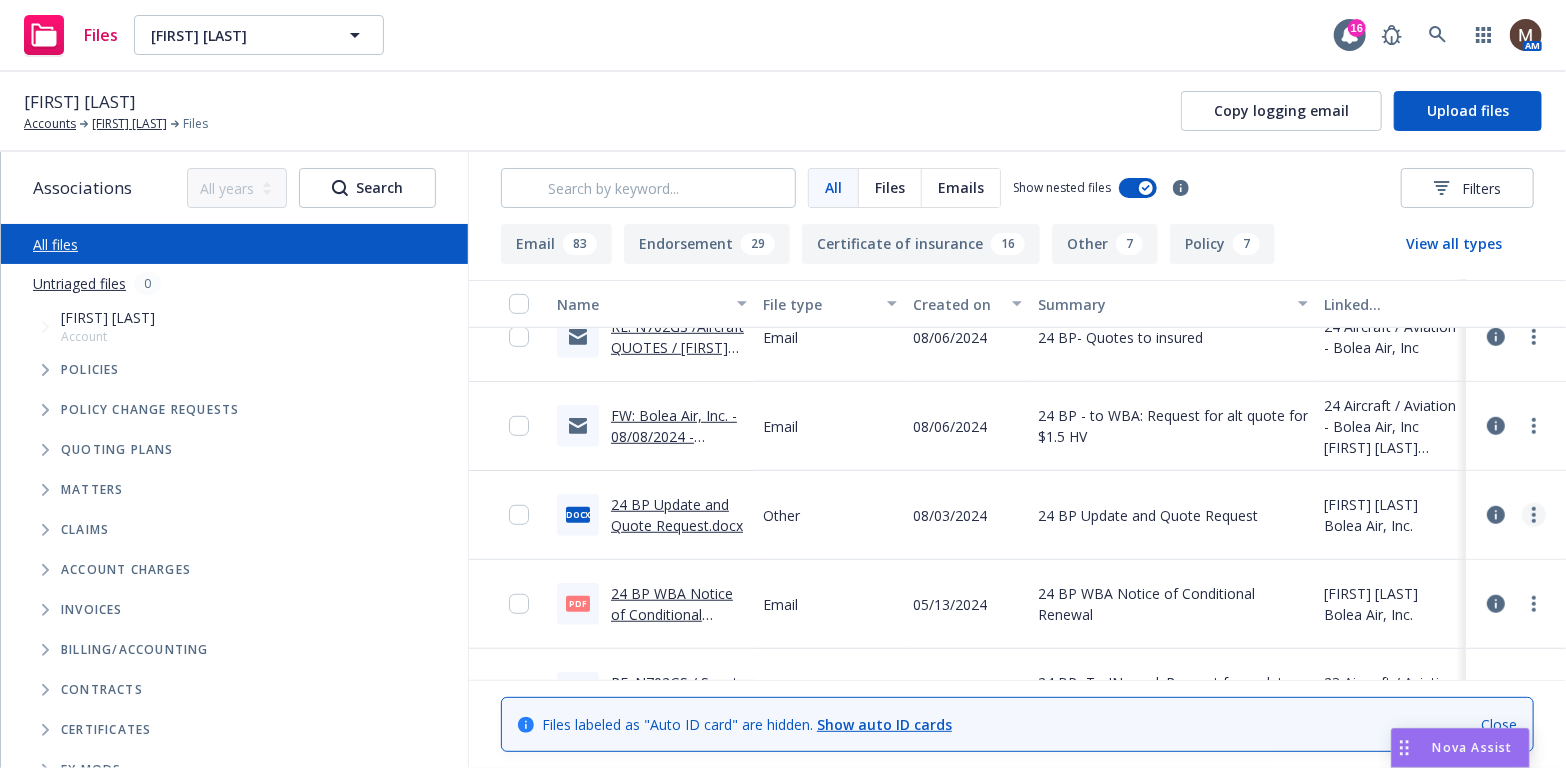 click 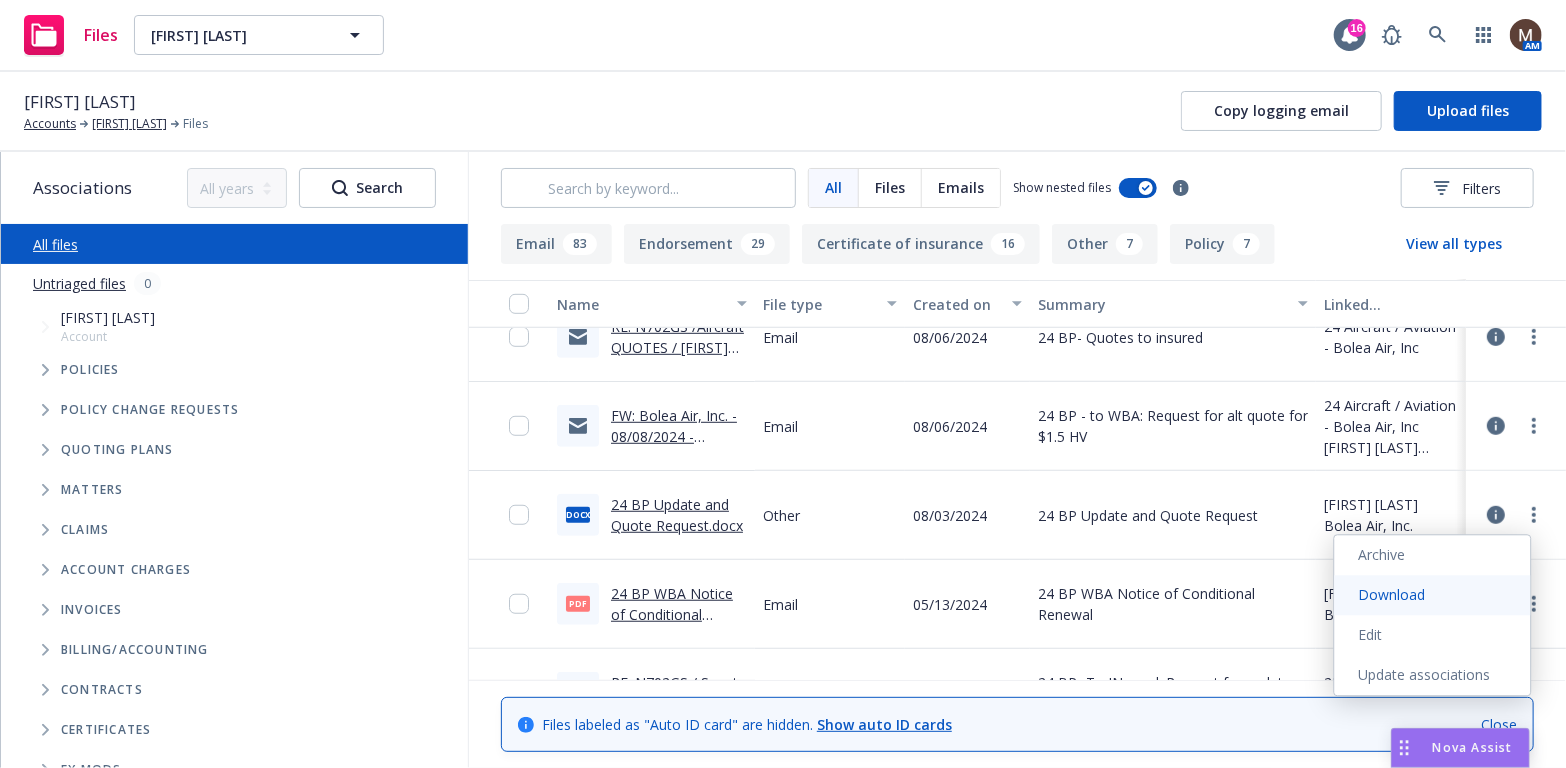 click on "Download" at bounding box center (1433, 595) 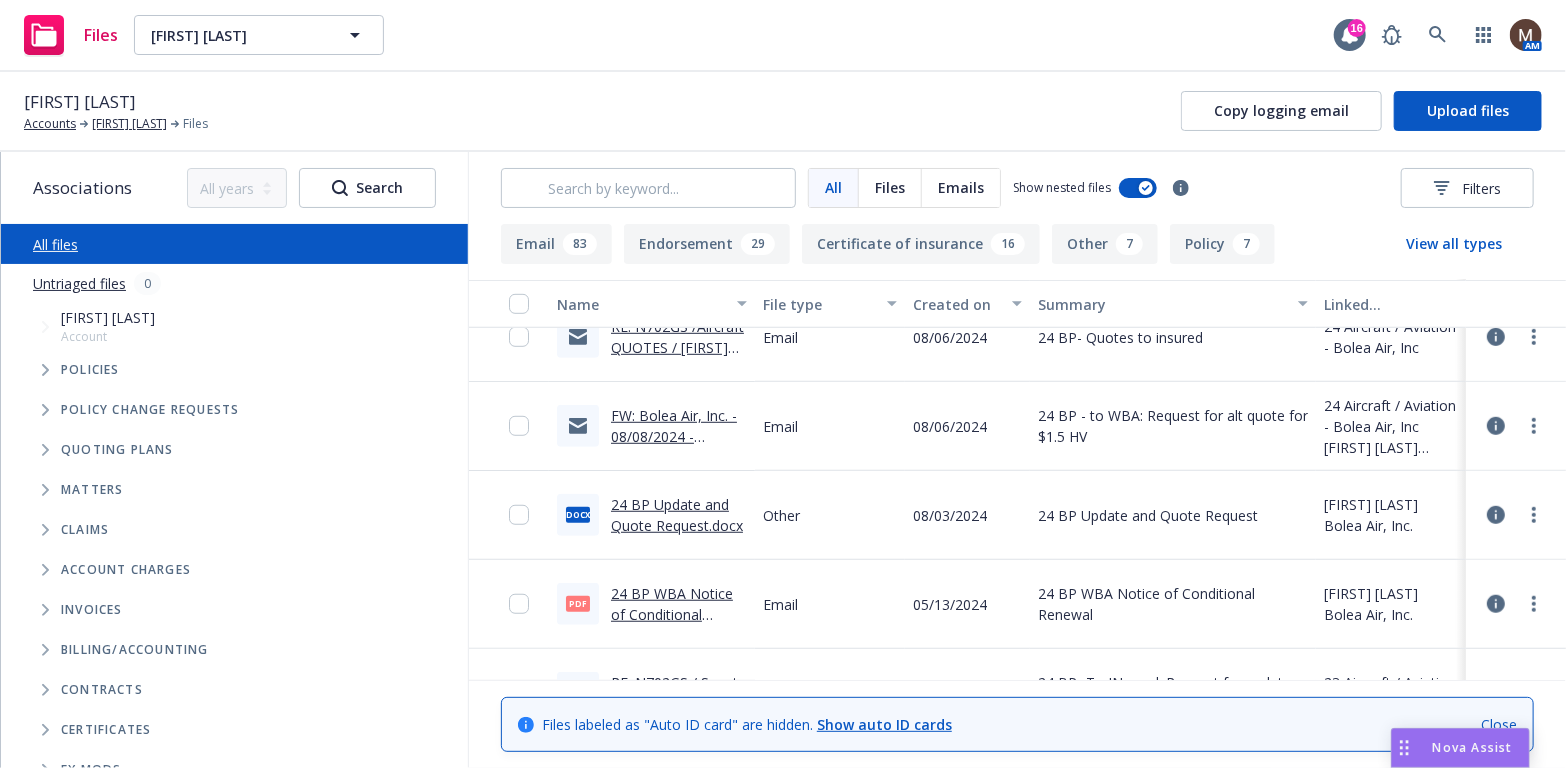click on "[FIRST] [LAST] Accounts [FIRST] [LAST] Files Copy logging email Upload files" at bounding box center [783, 111] 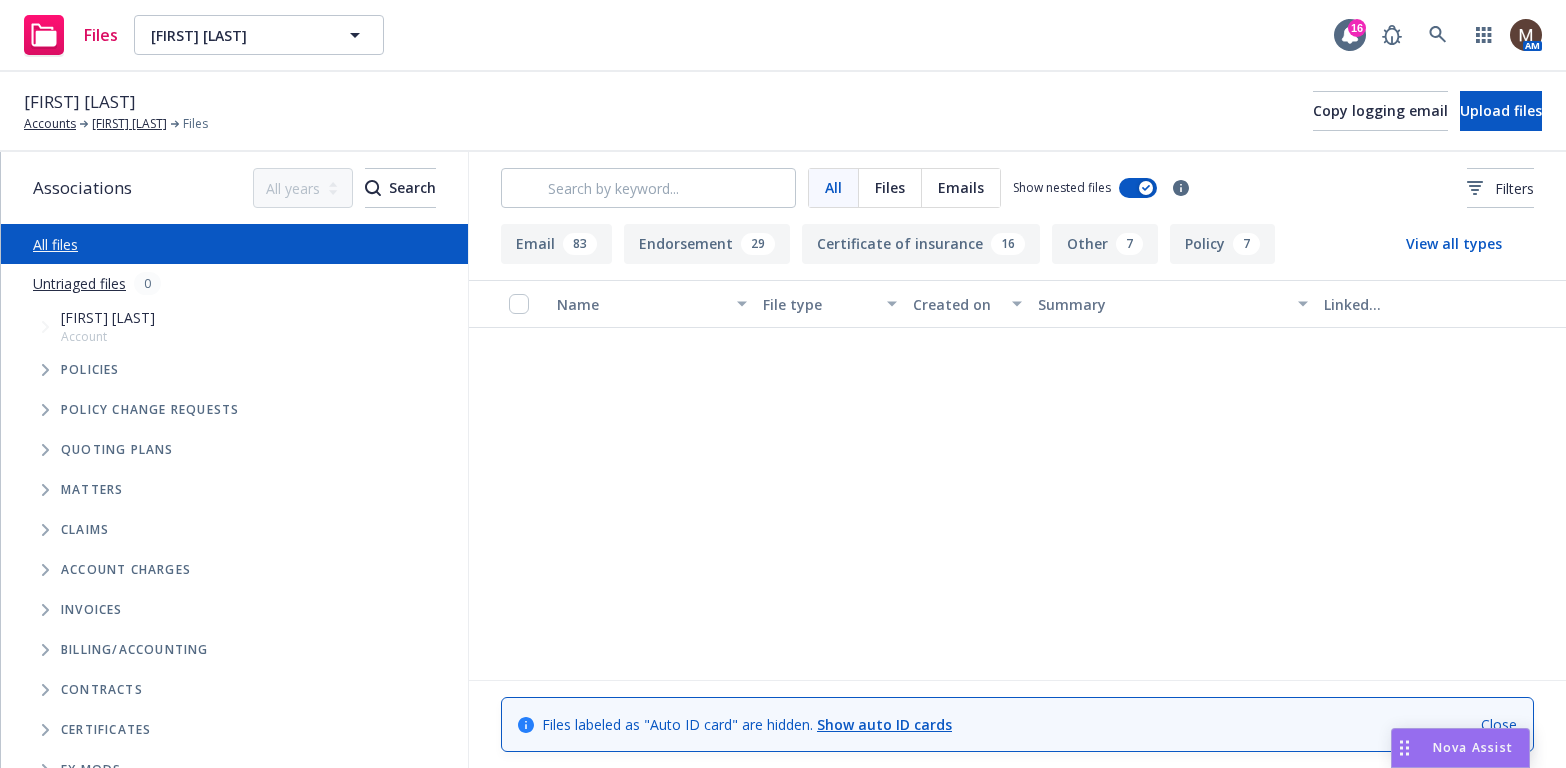 scroll, scrollTop: 0, scrollLeft: 0, axis: both 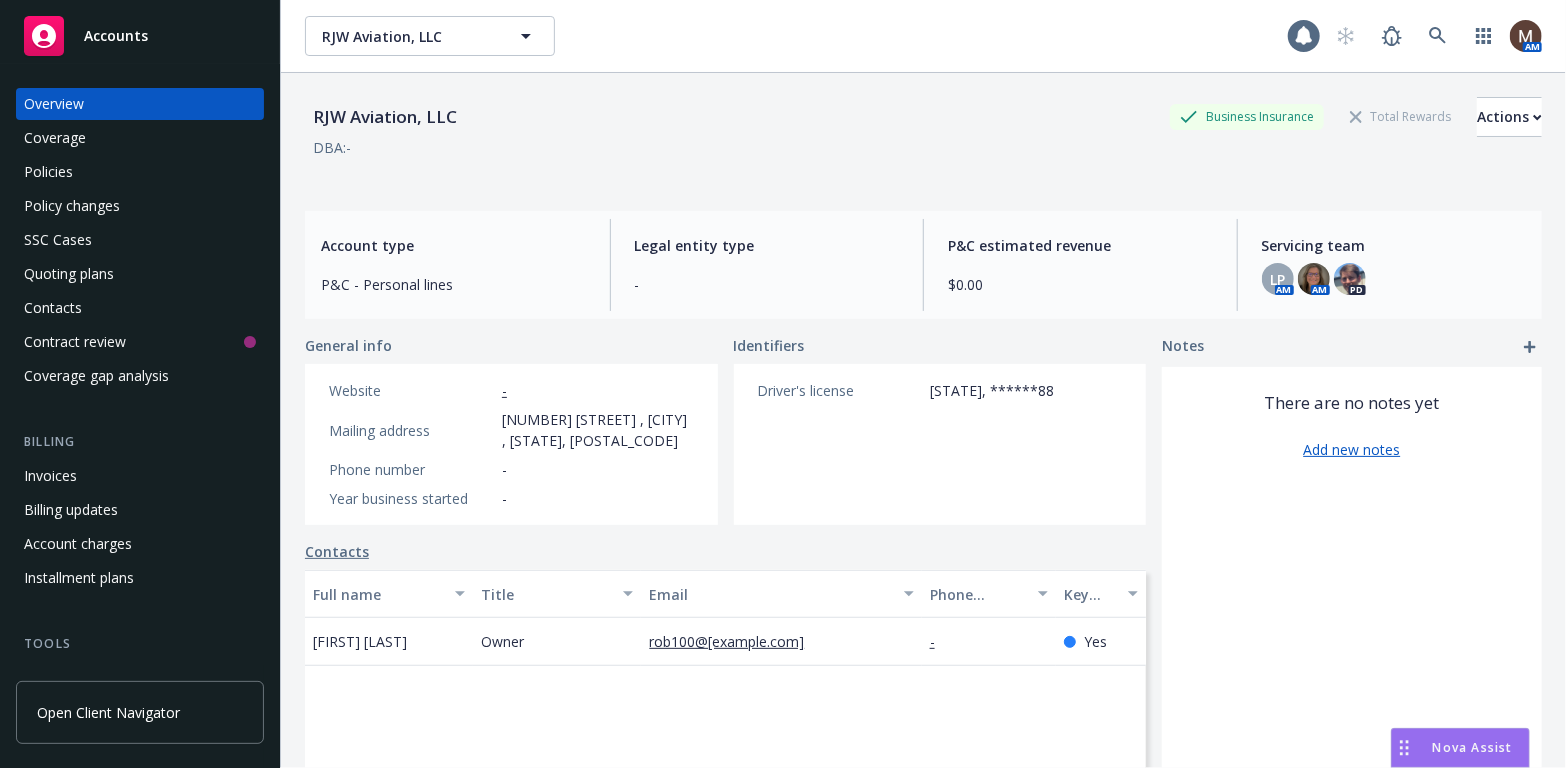 click on "Policies" at bounding box center [140, 172] 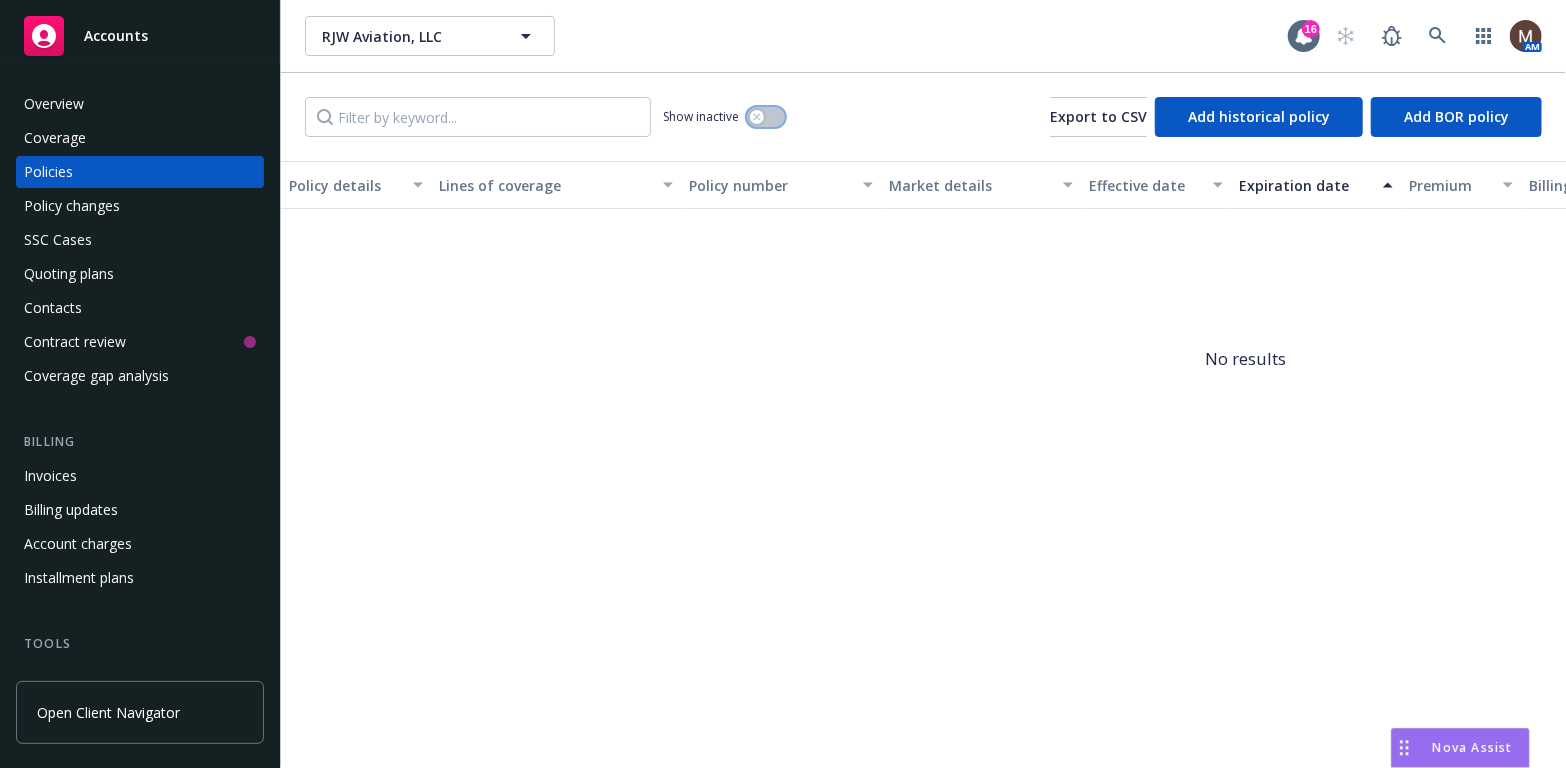 click at bounding box center [766, 117] 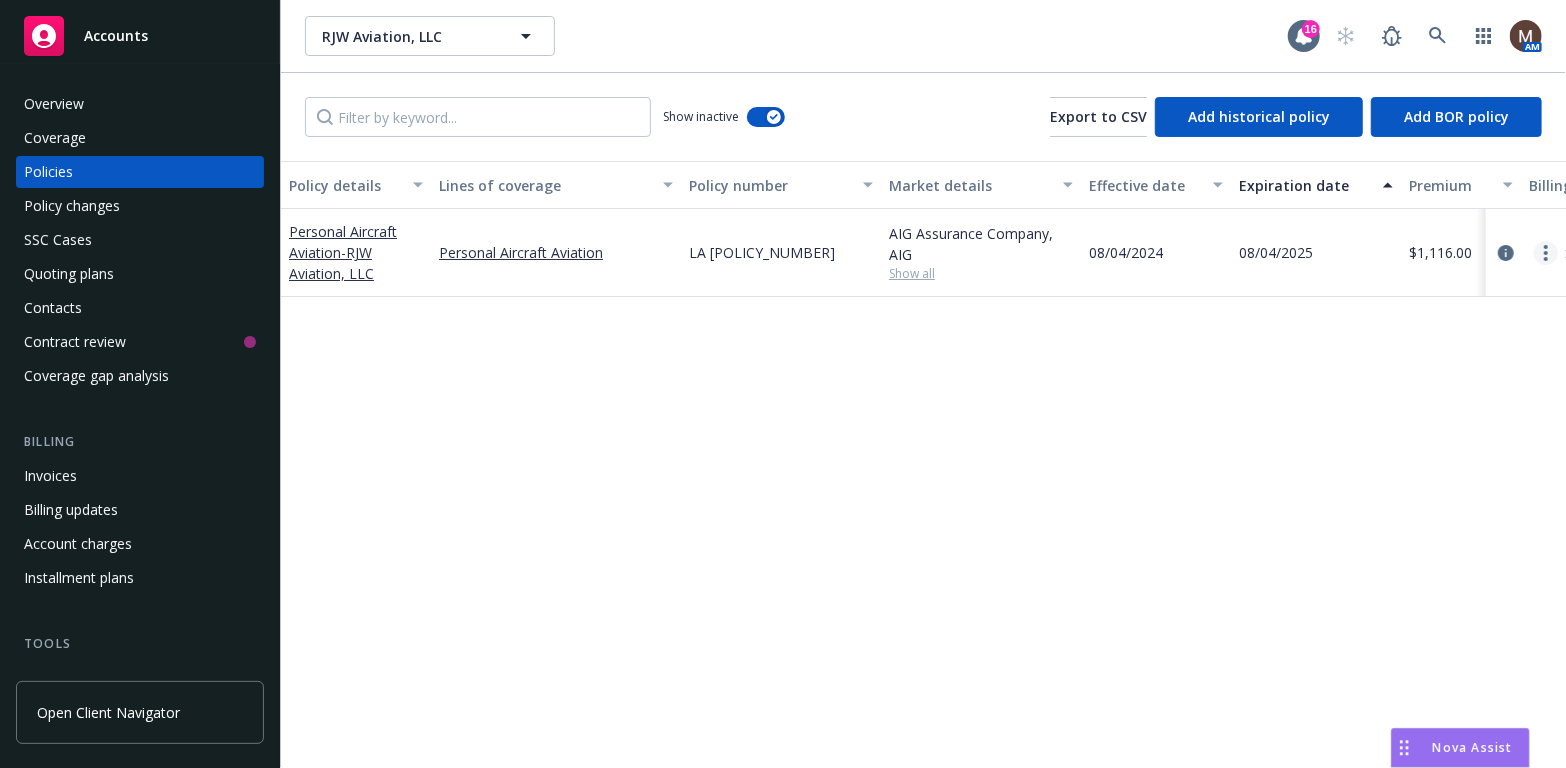 click 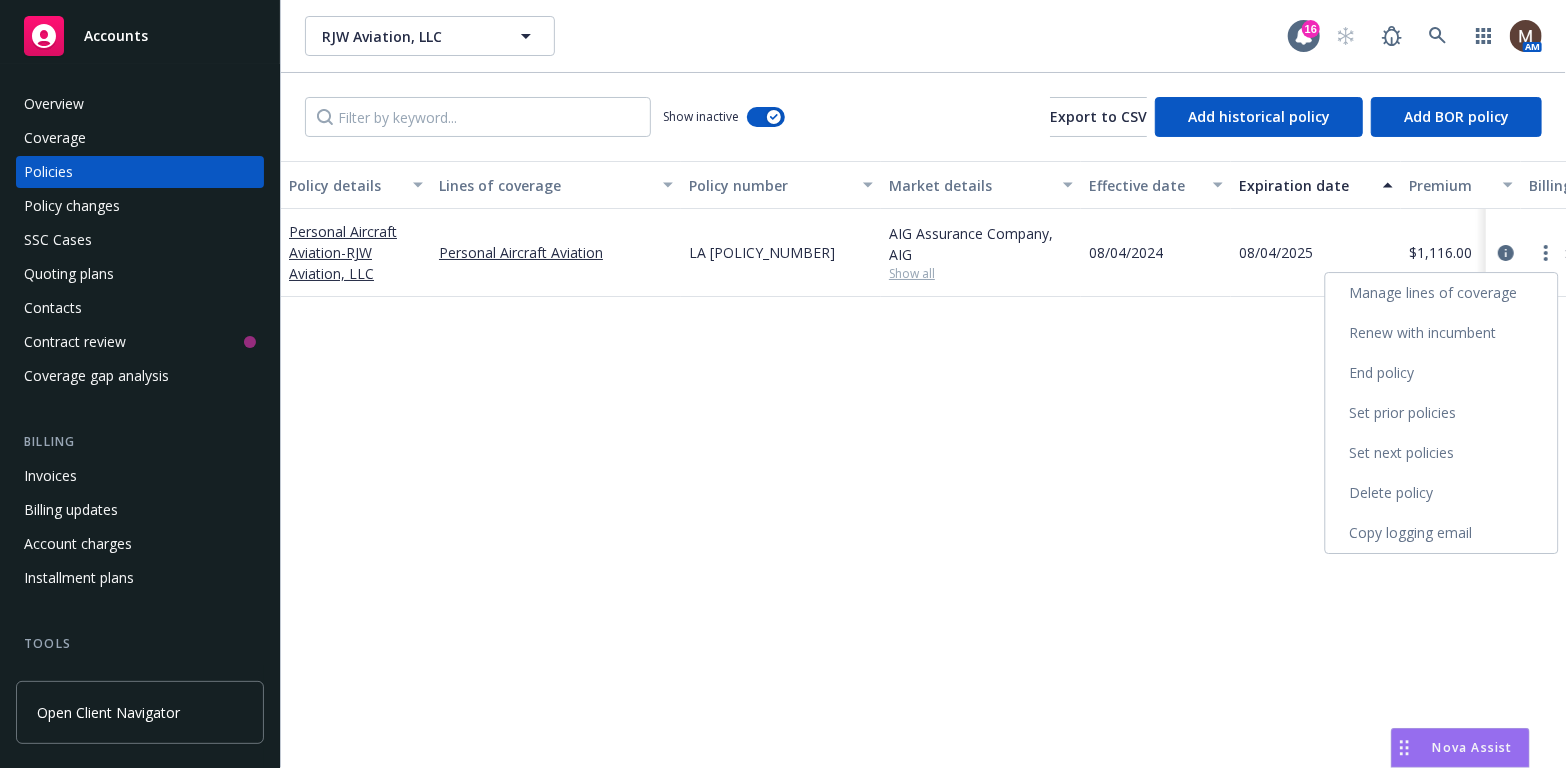 click on "Renew with incumbent" at bounding box center [1442, 333] 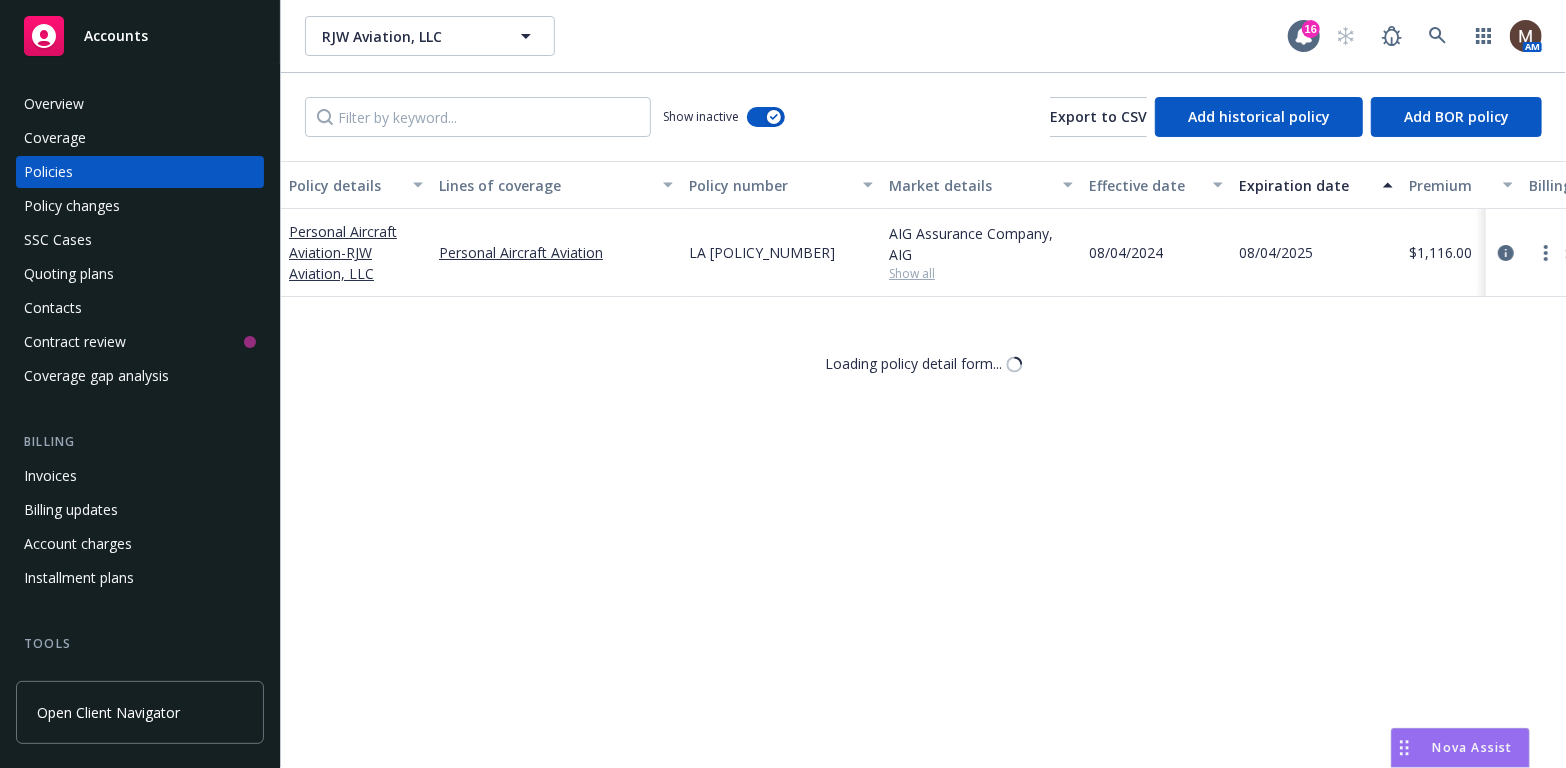 select on "12" 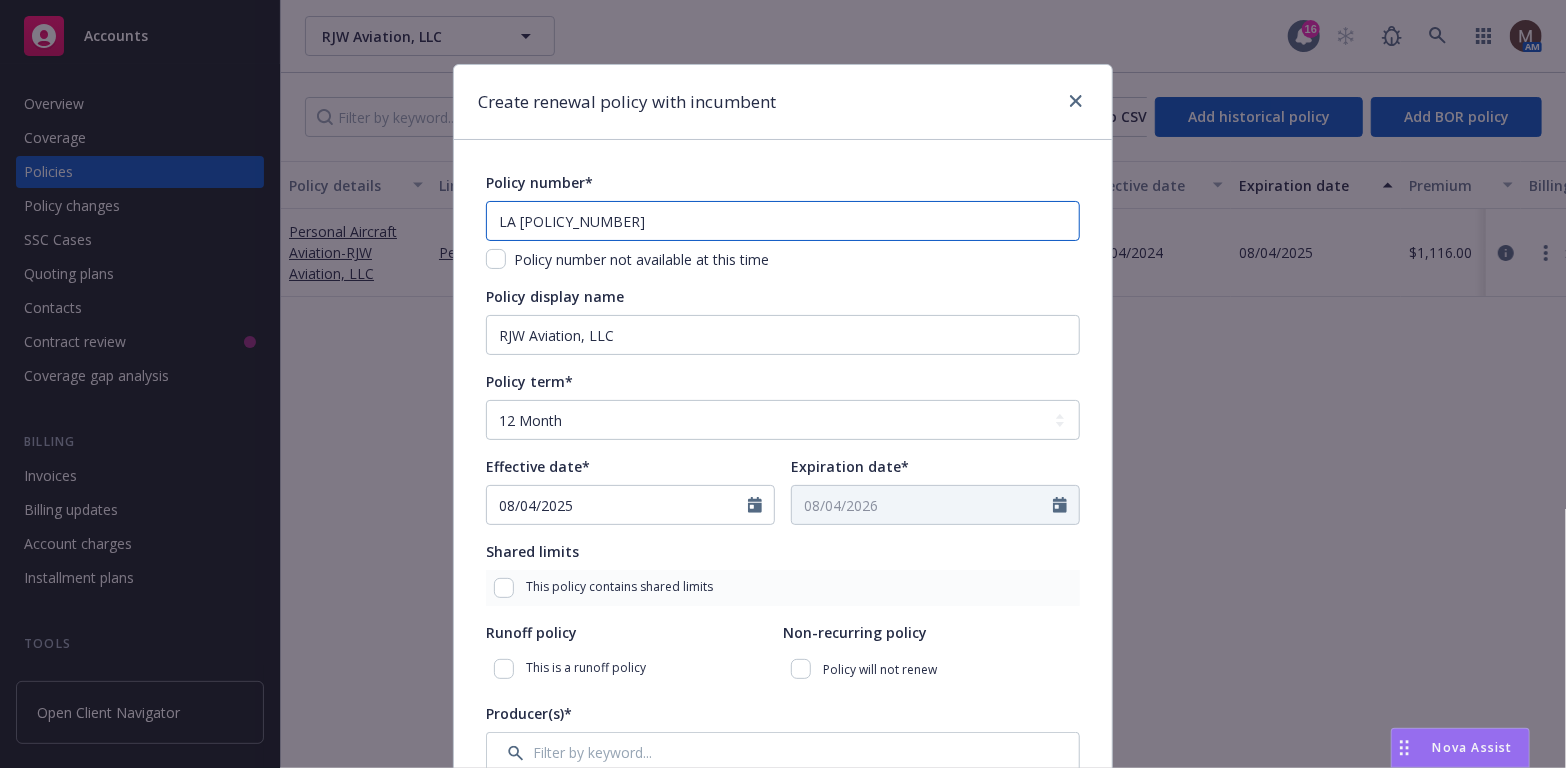 click on "LA 000311854-01" at bounding box center (783, 221) 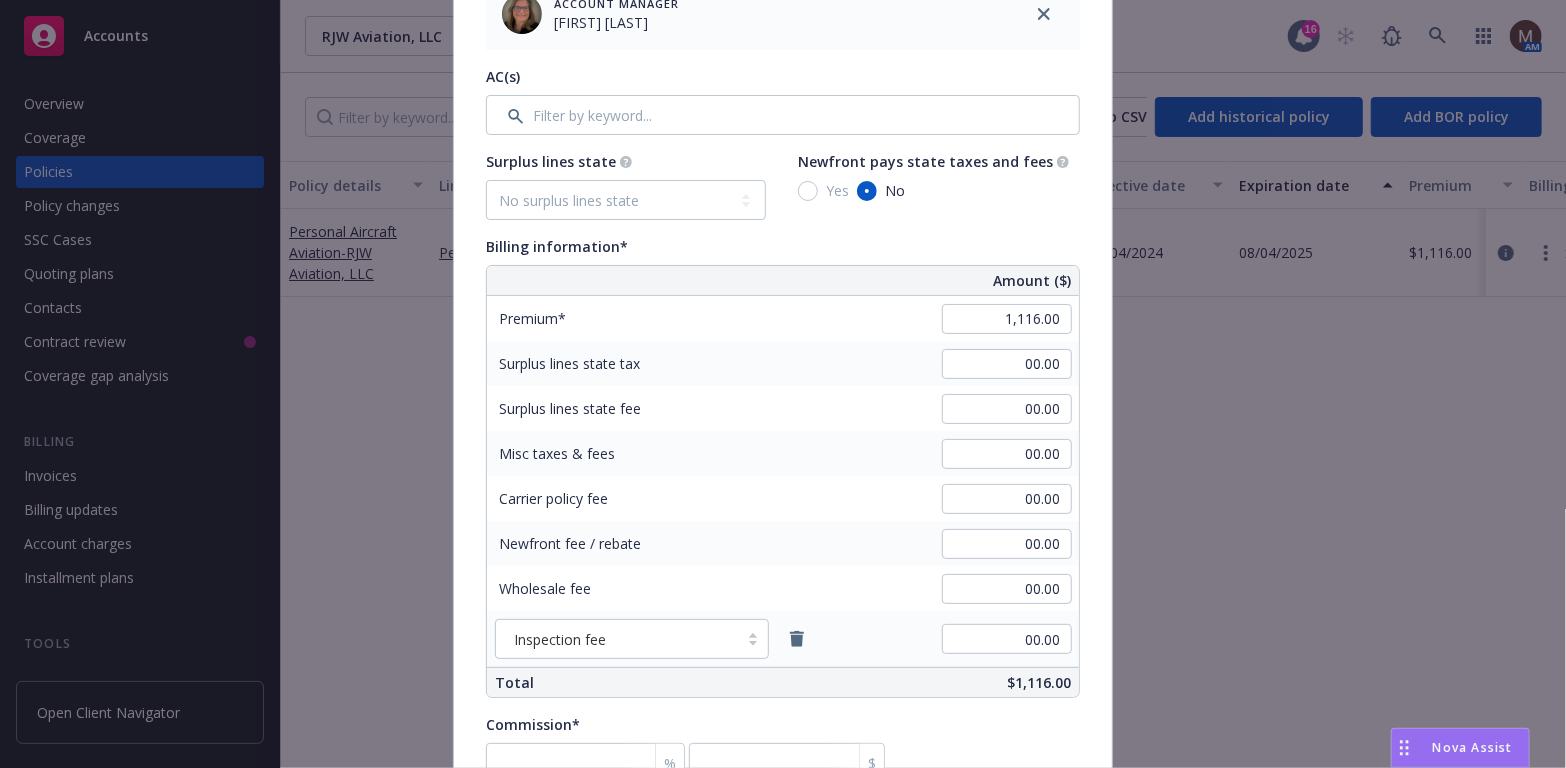scroll, scrollTop: 1000, scrollLeft: 0, axis: vertical 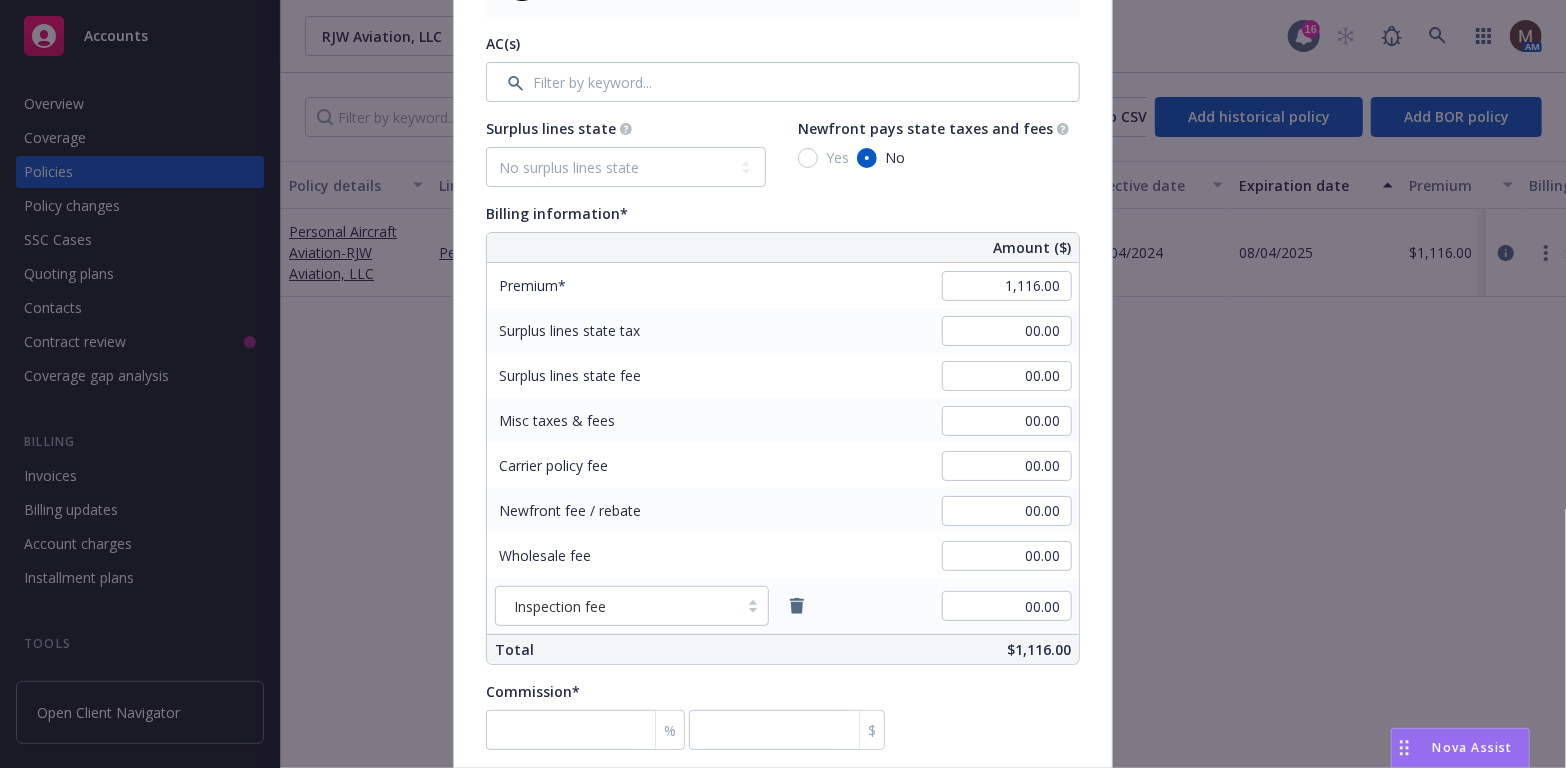 type on "LA 000311854-02" 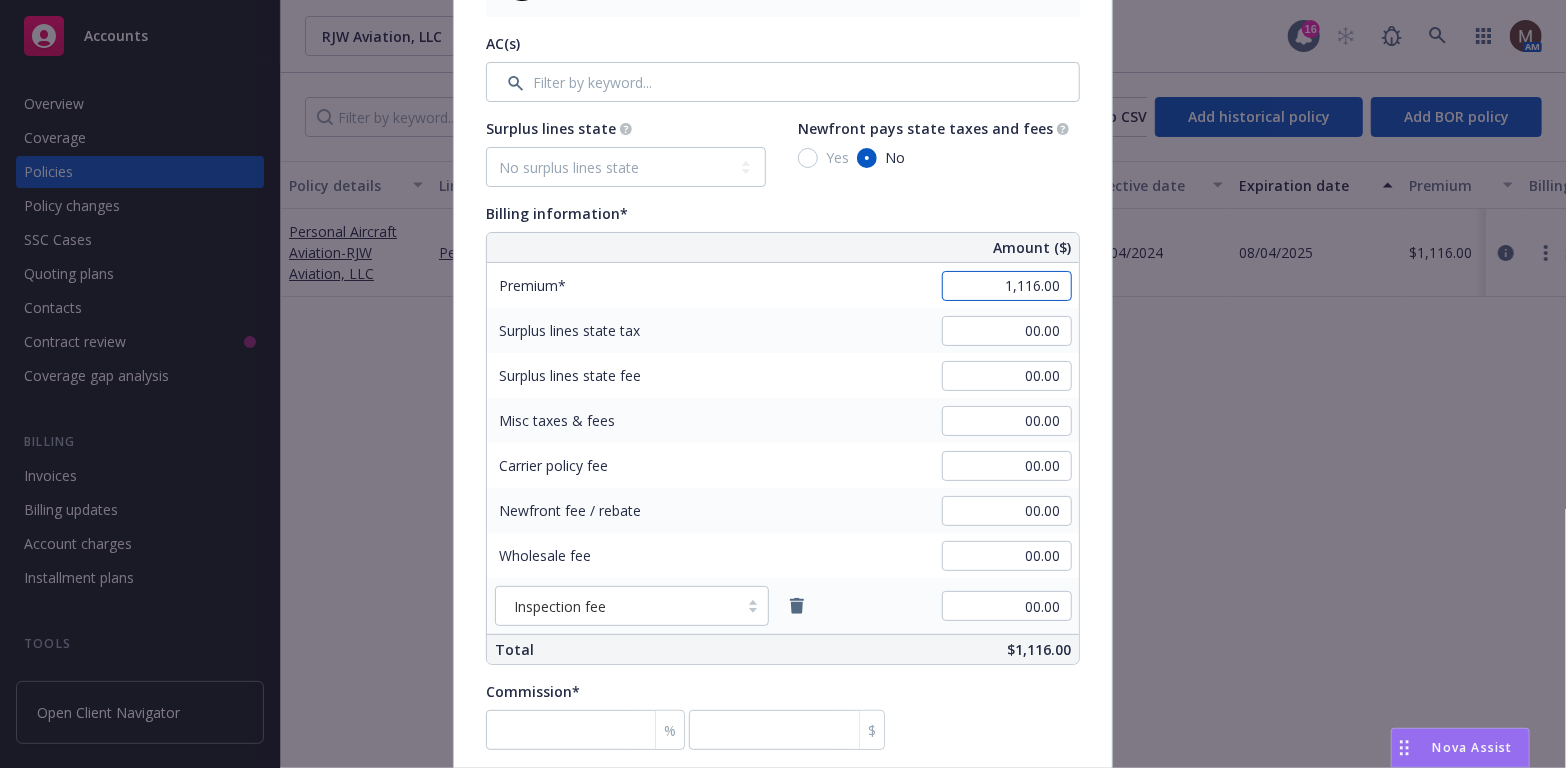 click on "1,116.00" at bounding box center [1007, 286] 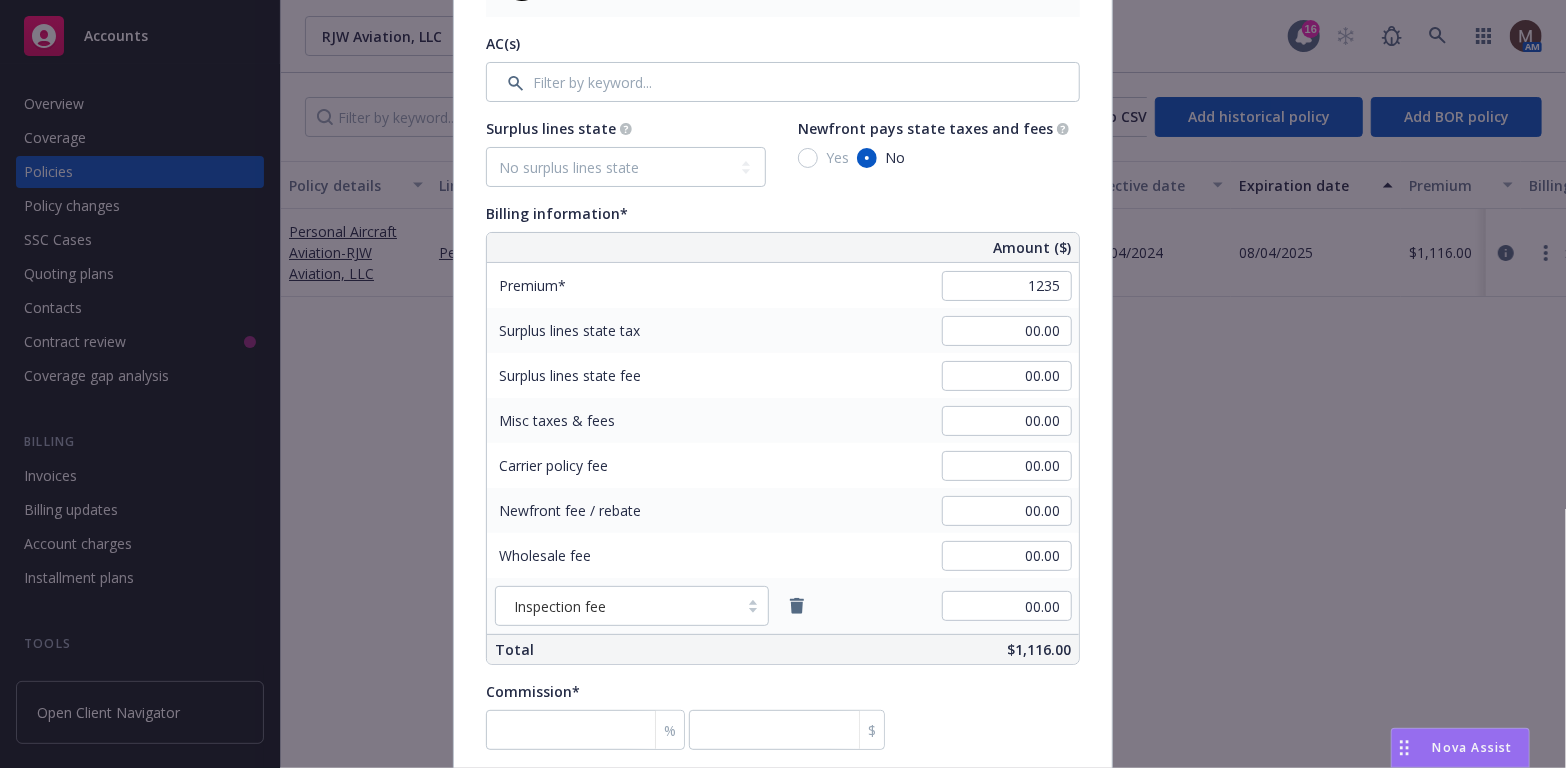 type on "1,235.00" 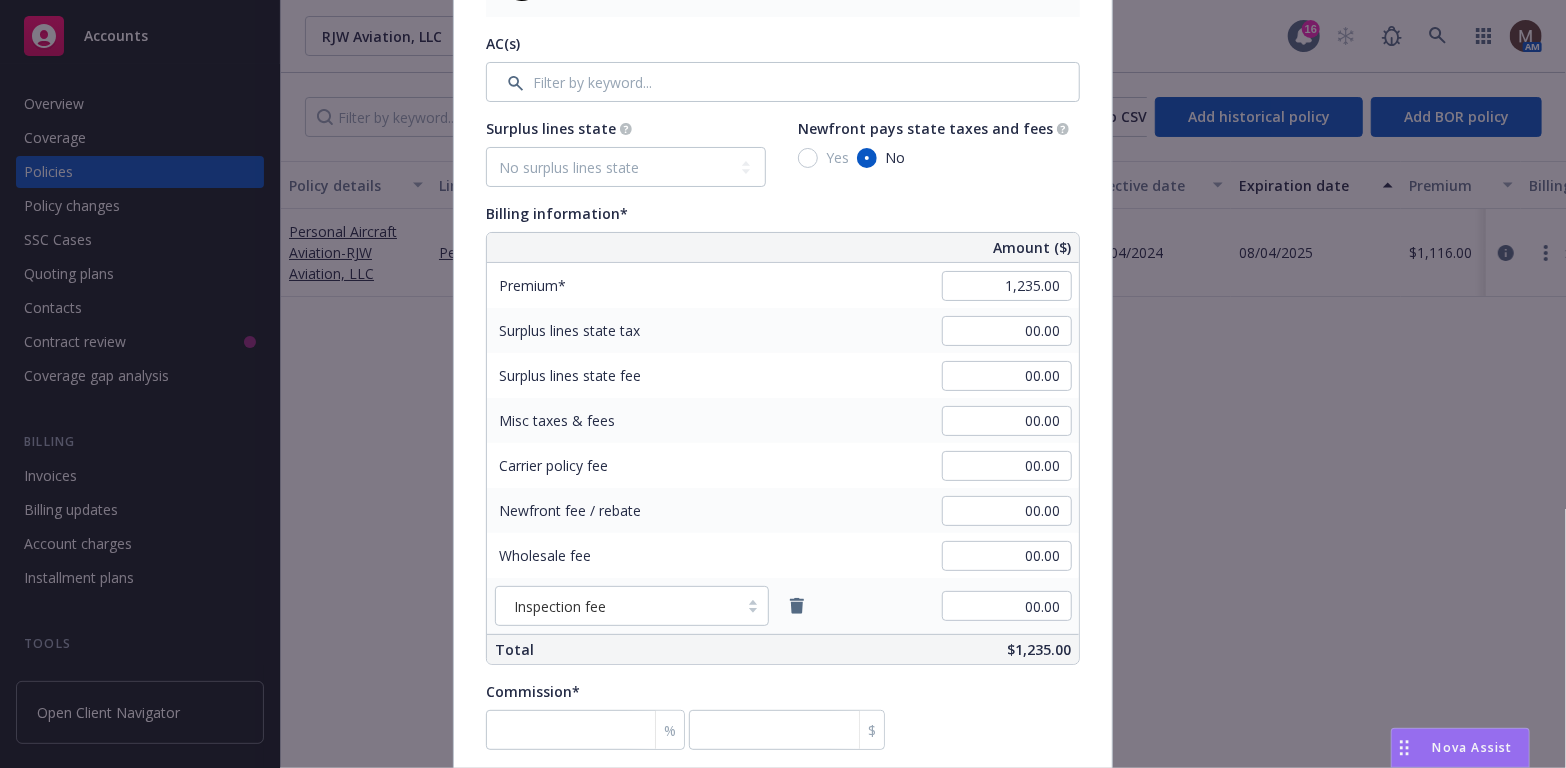 click on "00.00" at bounding box center [1007, 376] 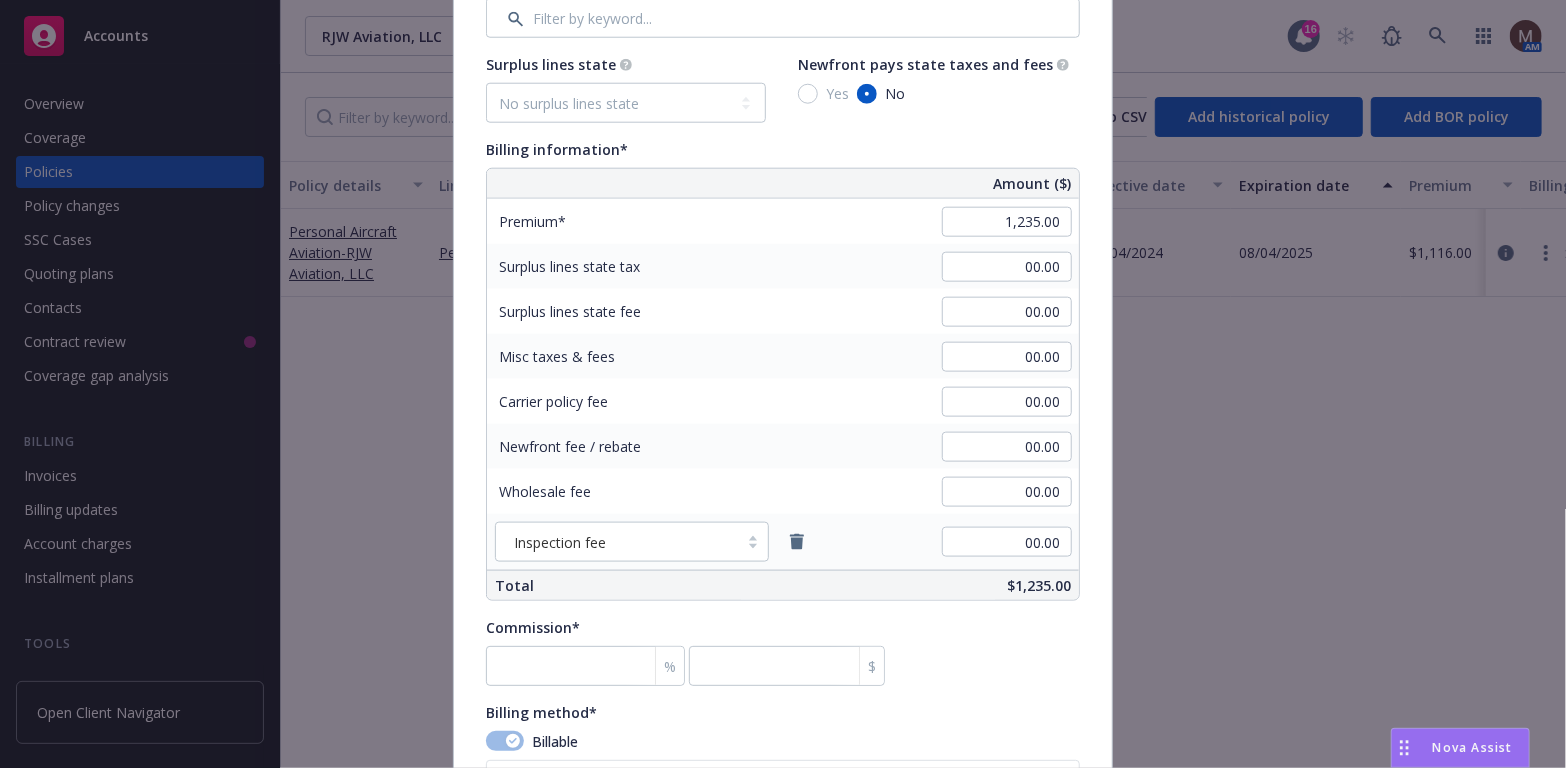 scroll, scrollTop: 1100, scrollLeft: 0, axis: vertical 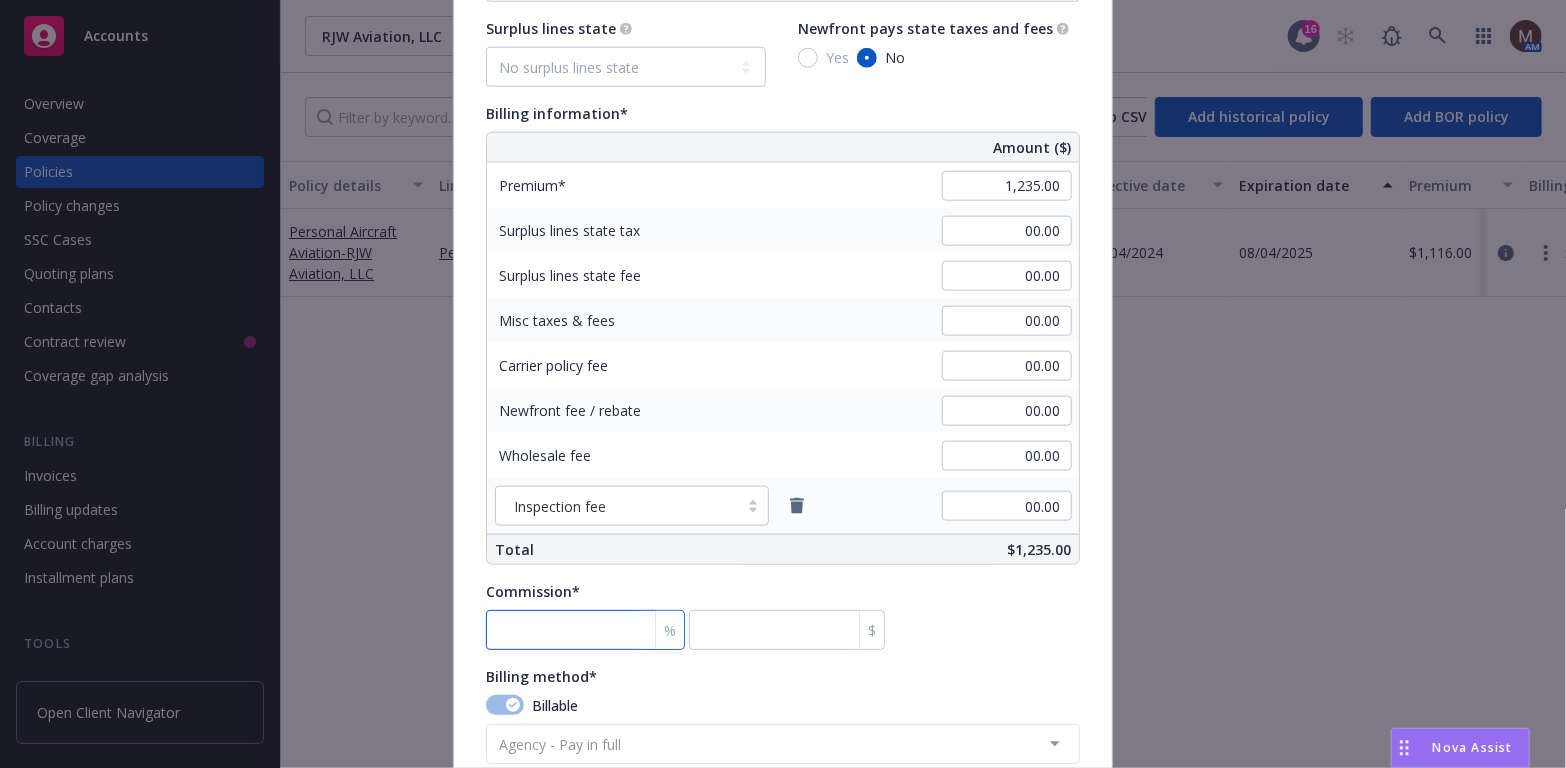 click at bounding box center (585, 630) 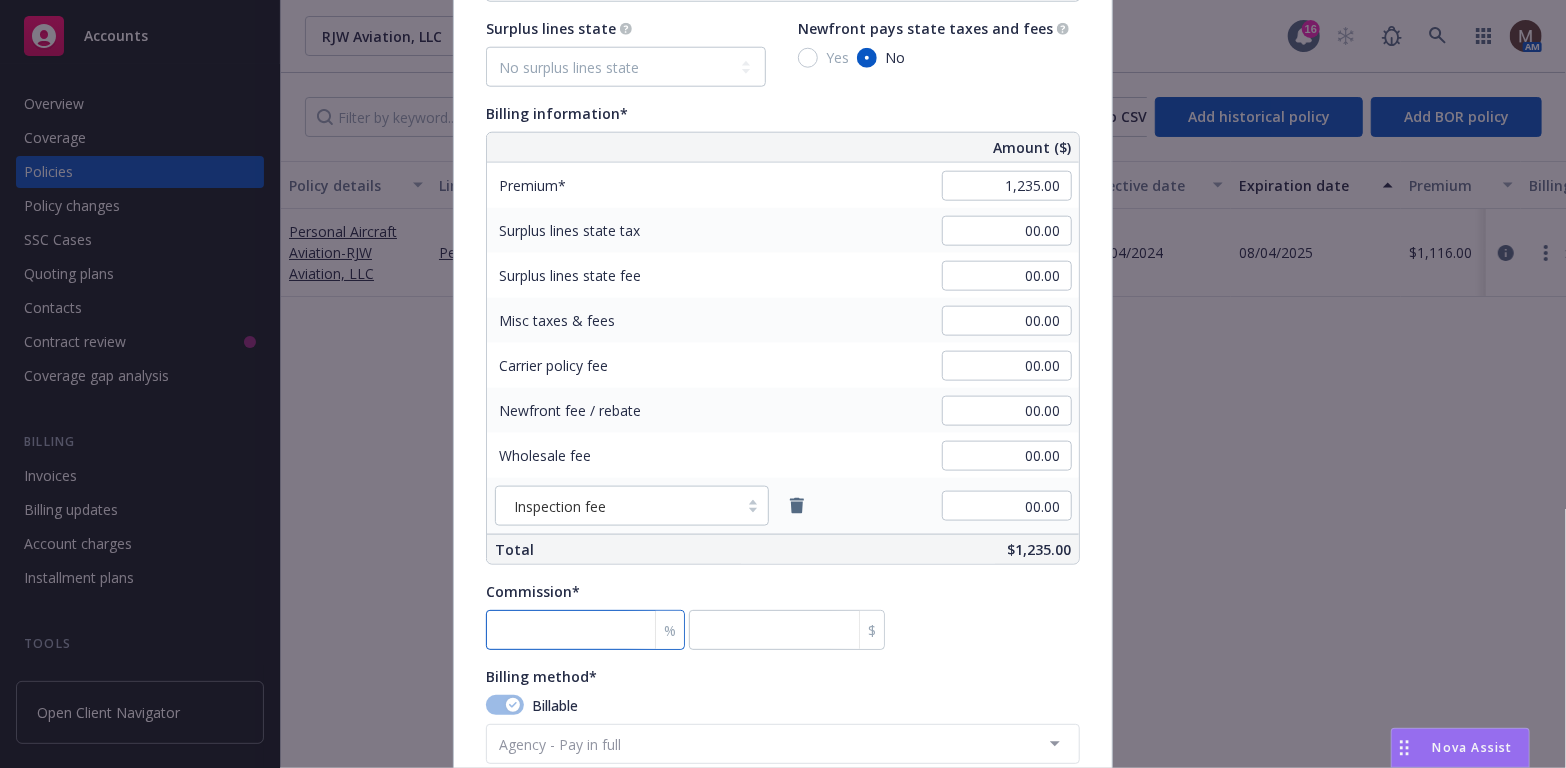 type on "1" 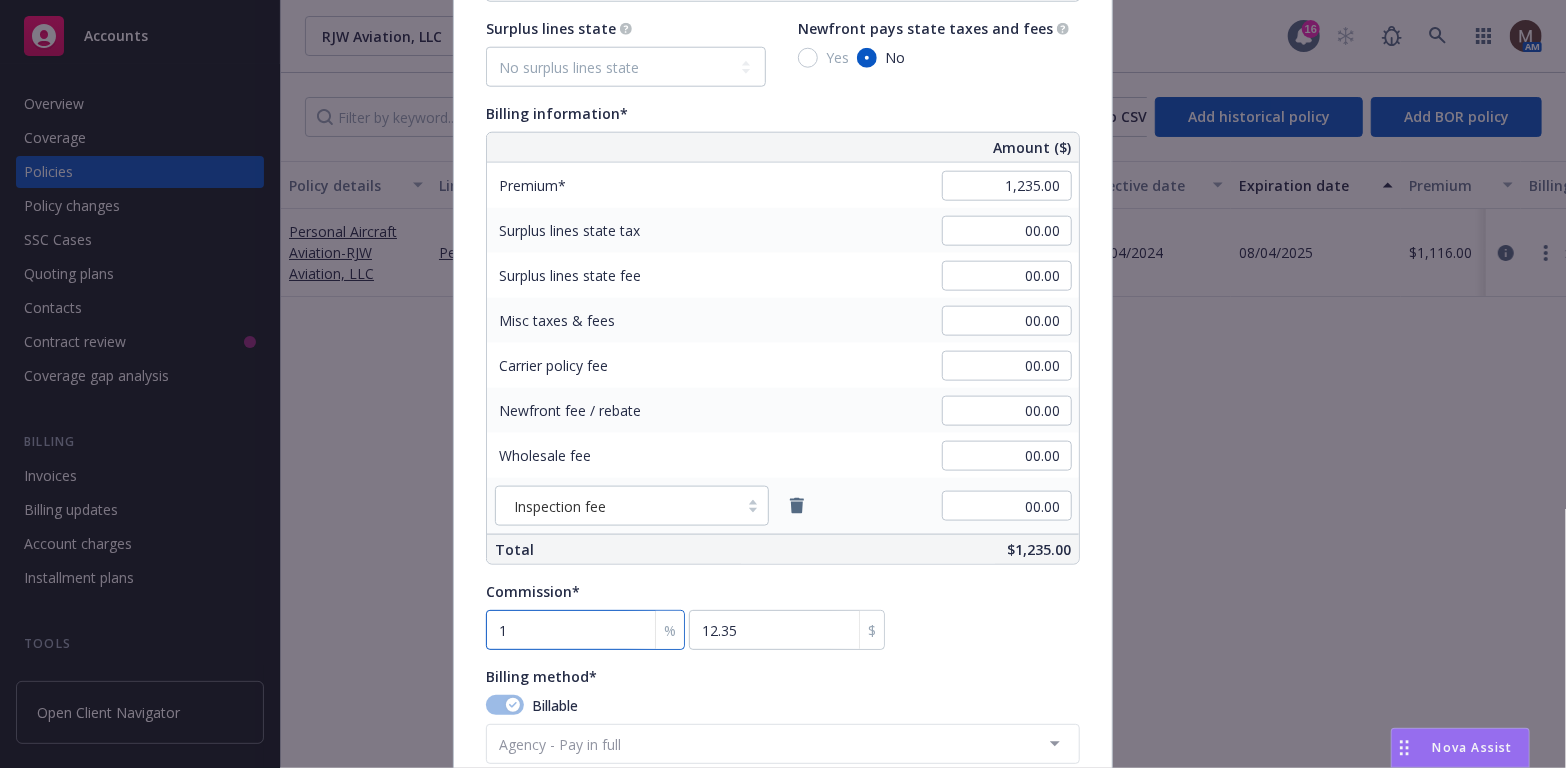 type on "15" 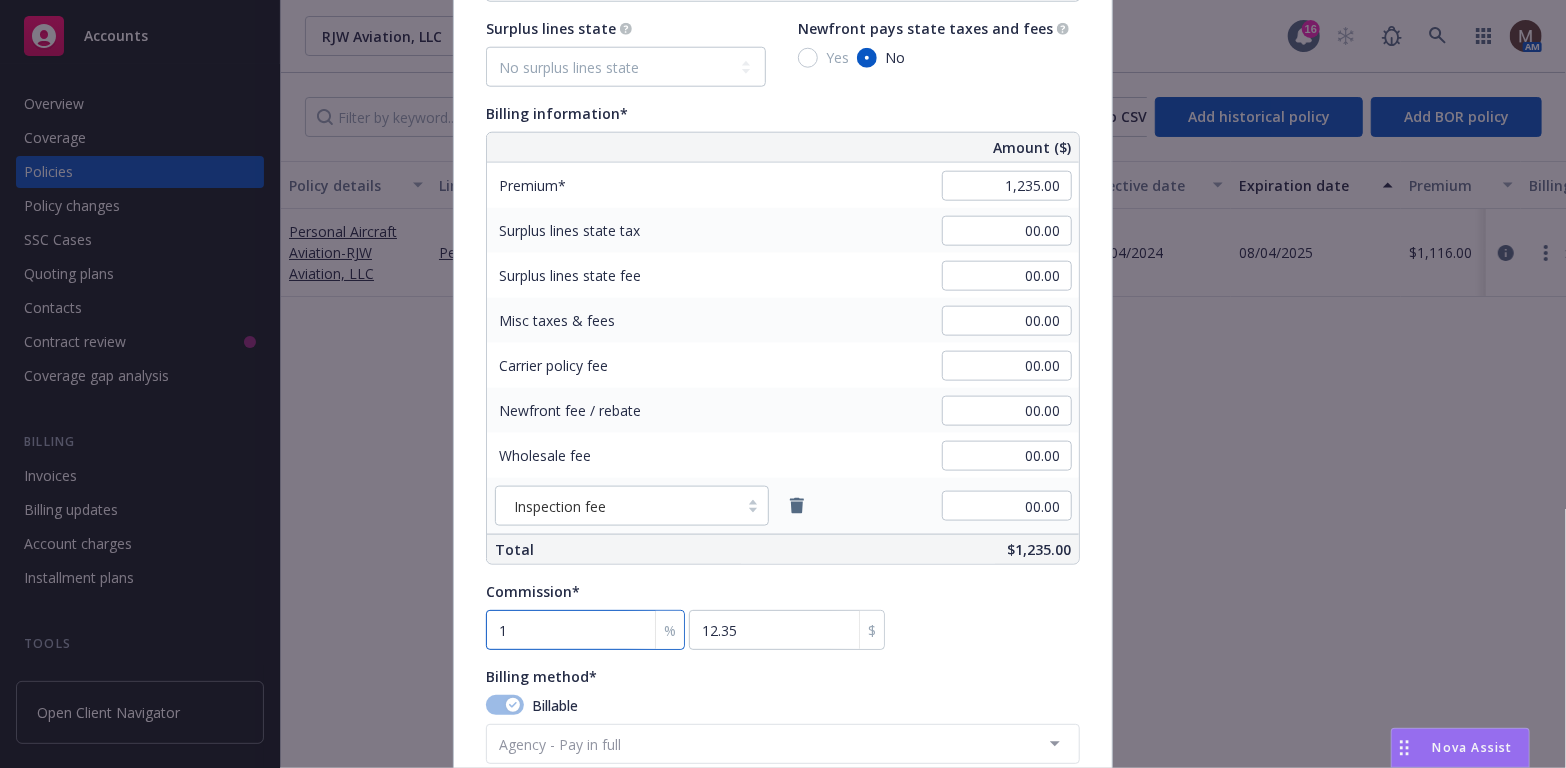 type on "185.25" 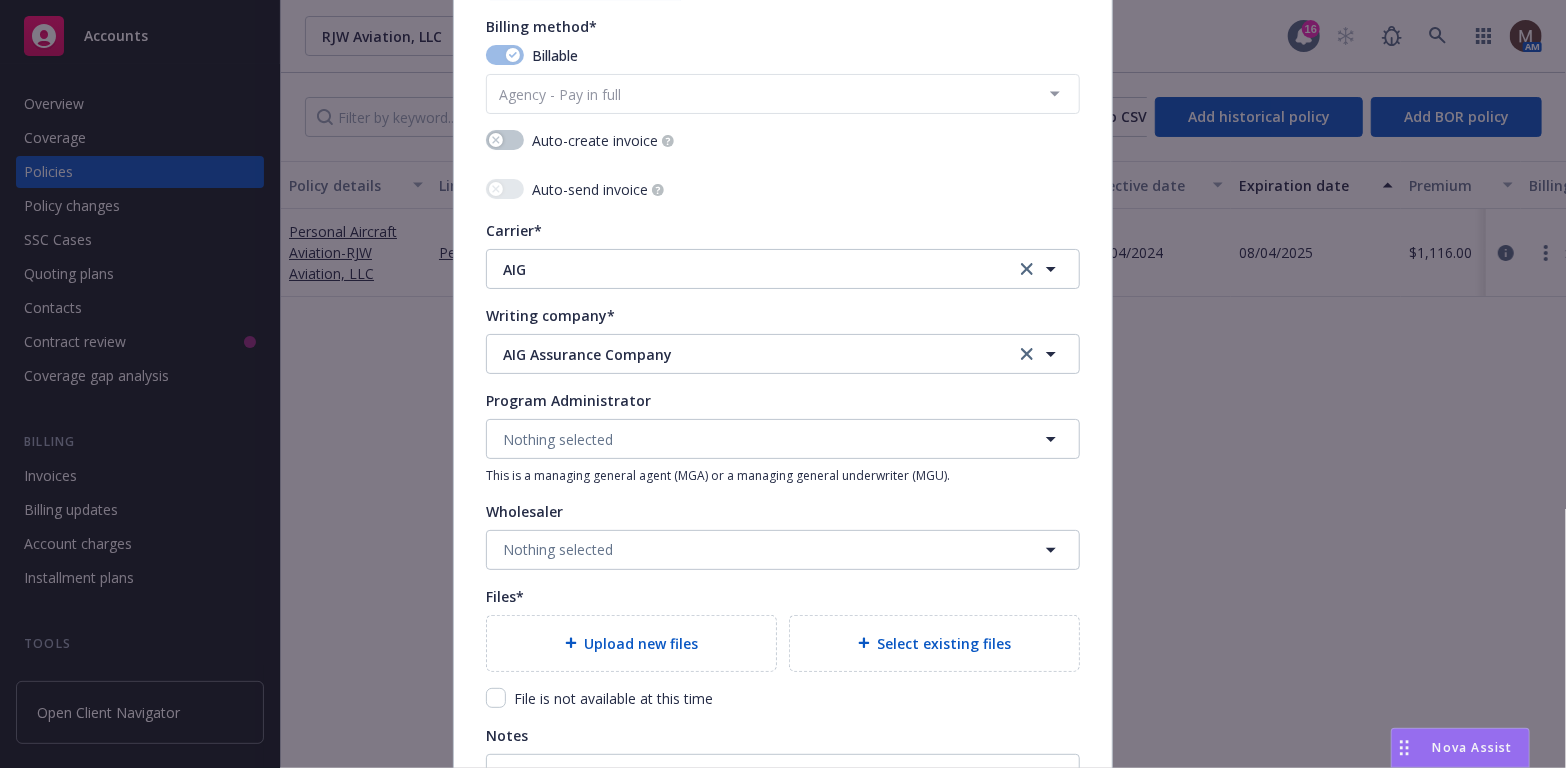 scroll, scrollTop: 1800, scrollLeft: 0, axis: vertical 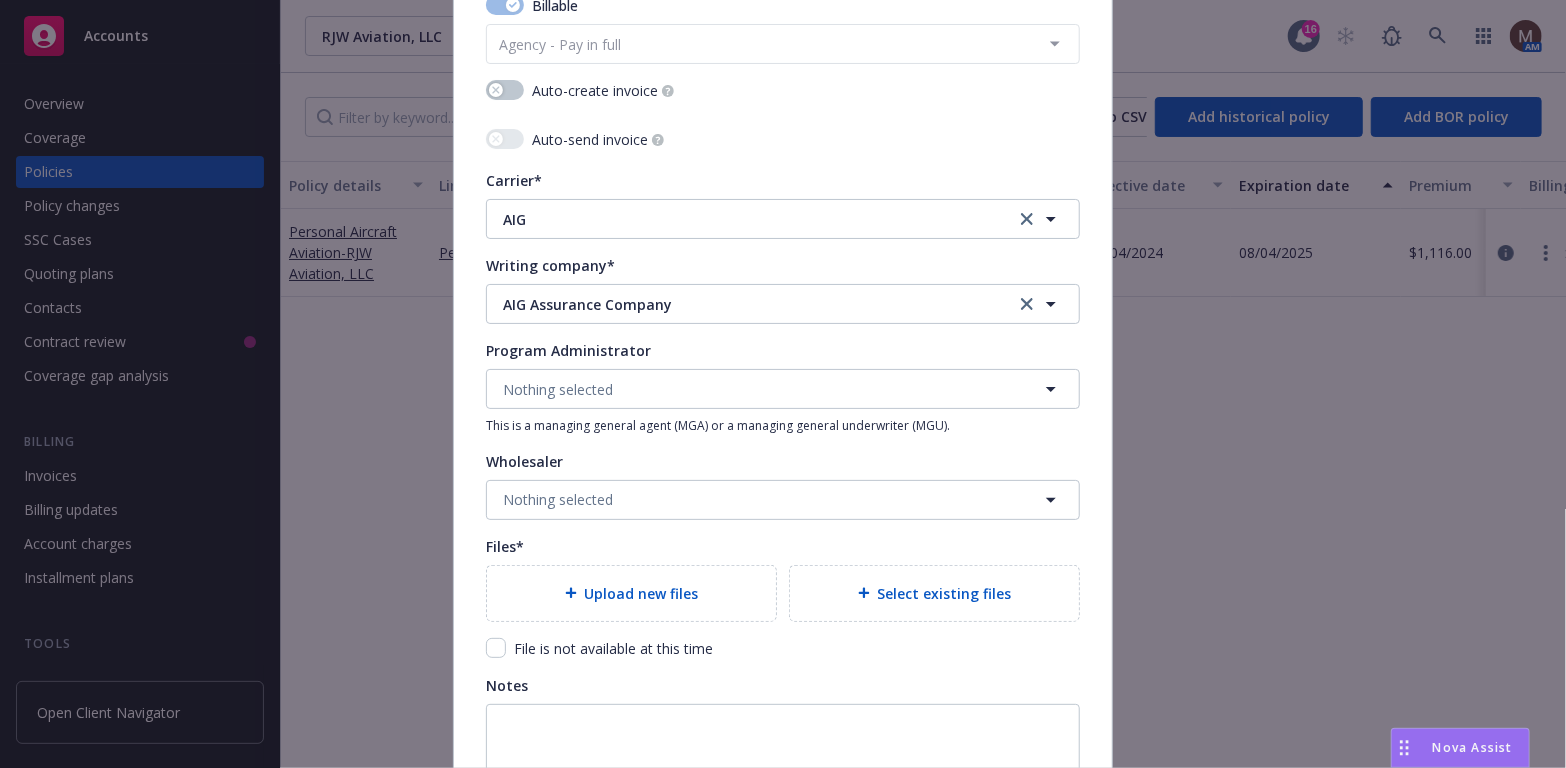 type on "15" 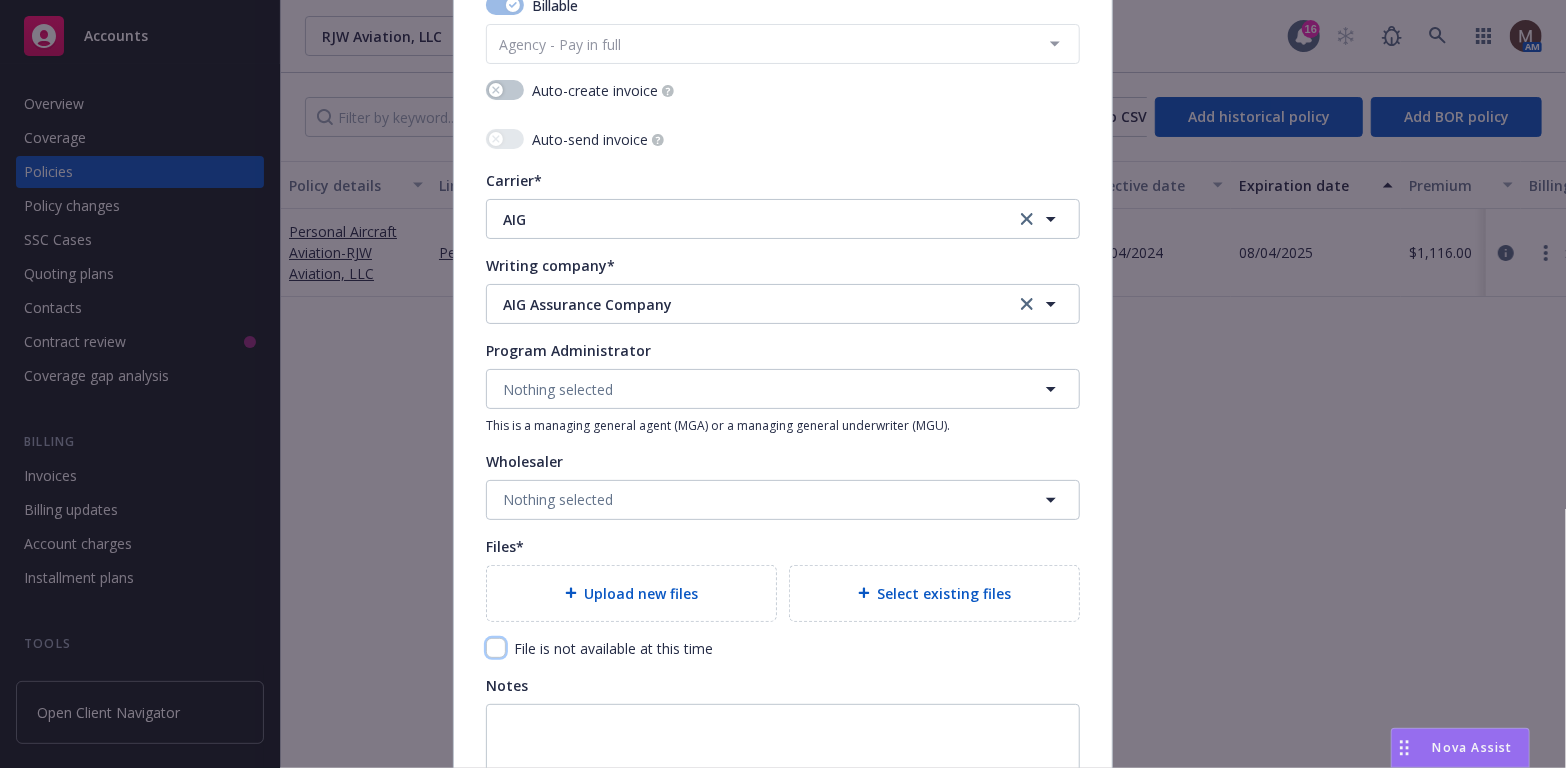 click at bounding box center [496, 648] 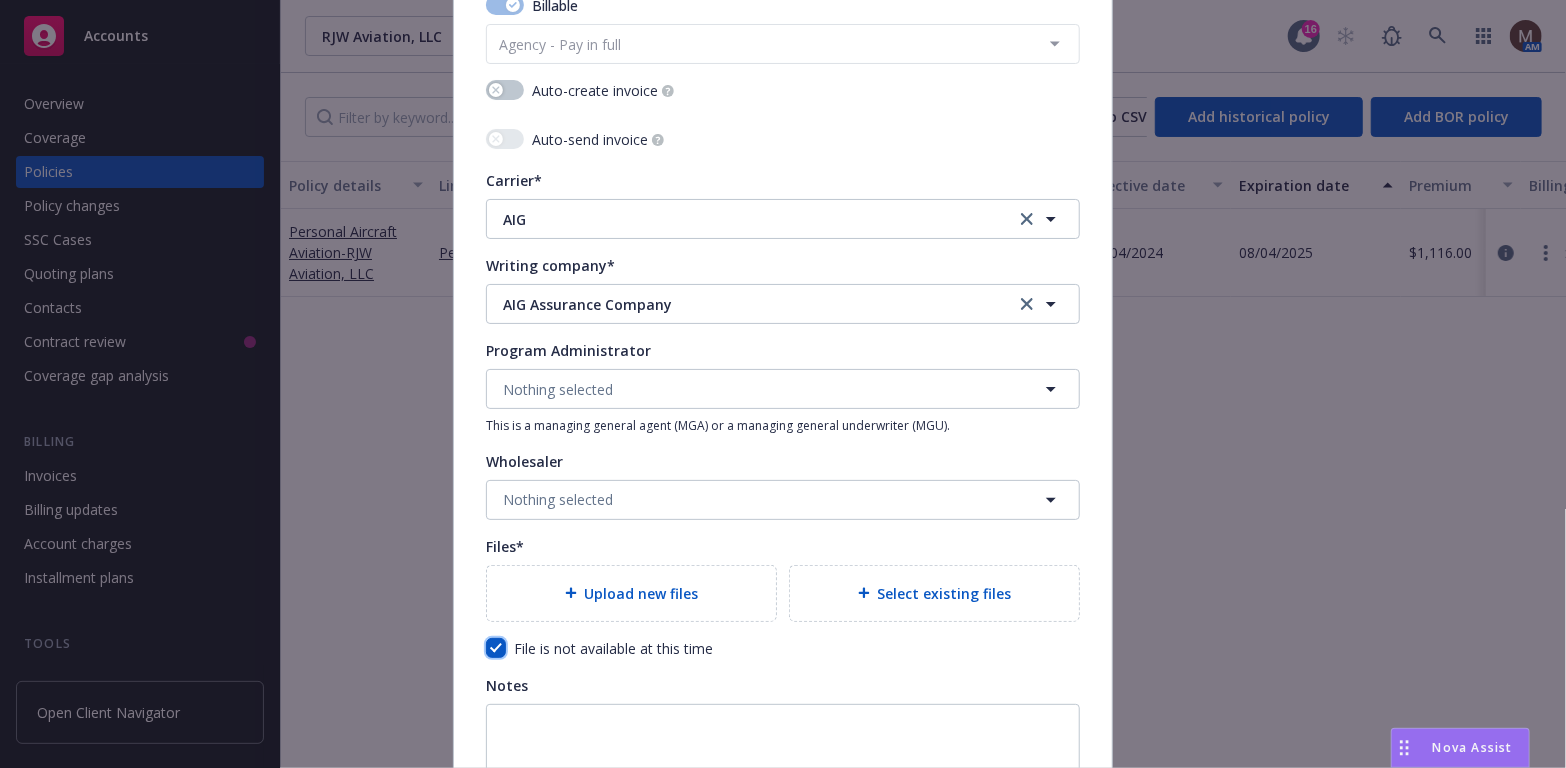 checkbox on "true" 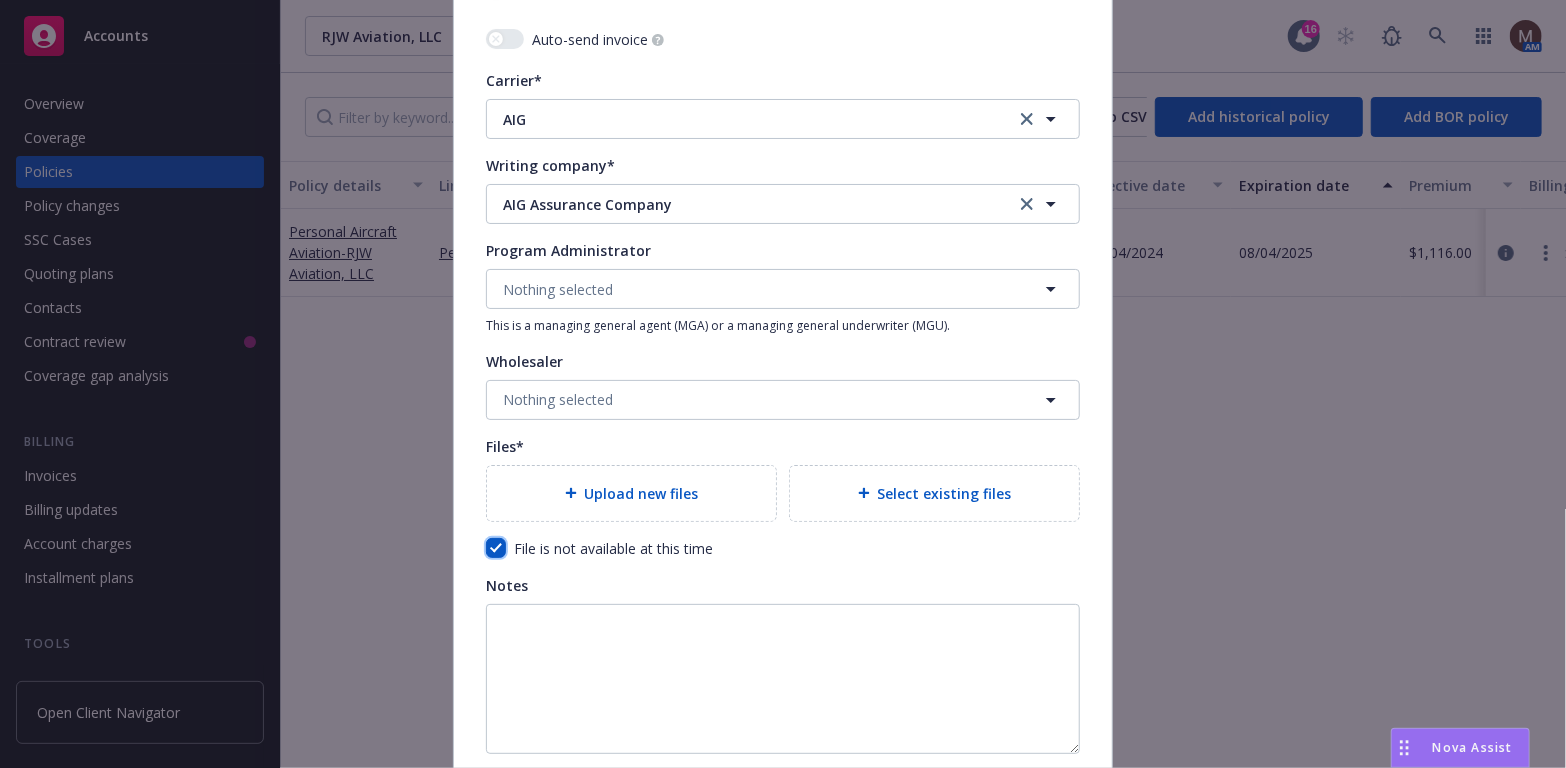 scroll, scrollTop: 2069, scrollLeft: 0, axis: vertical 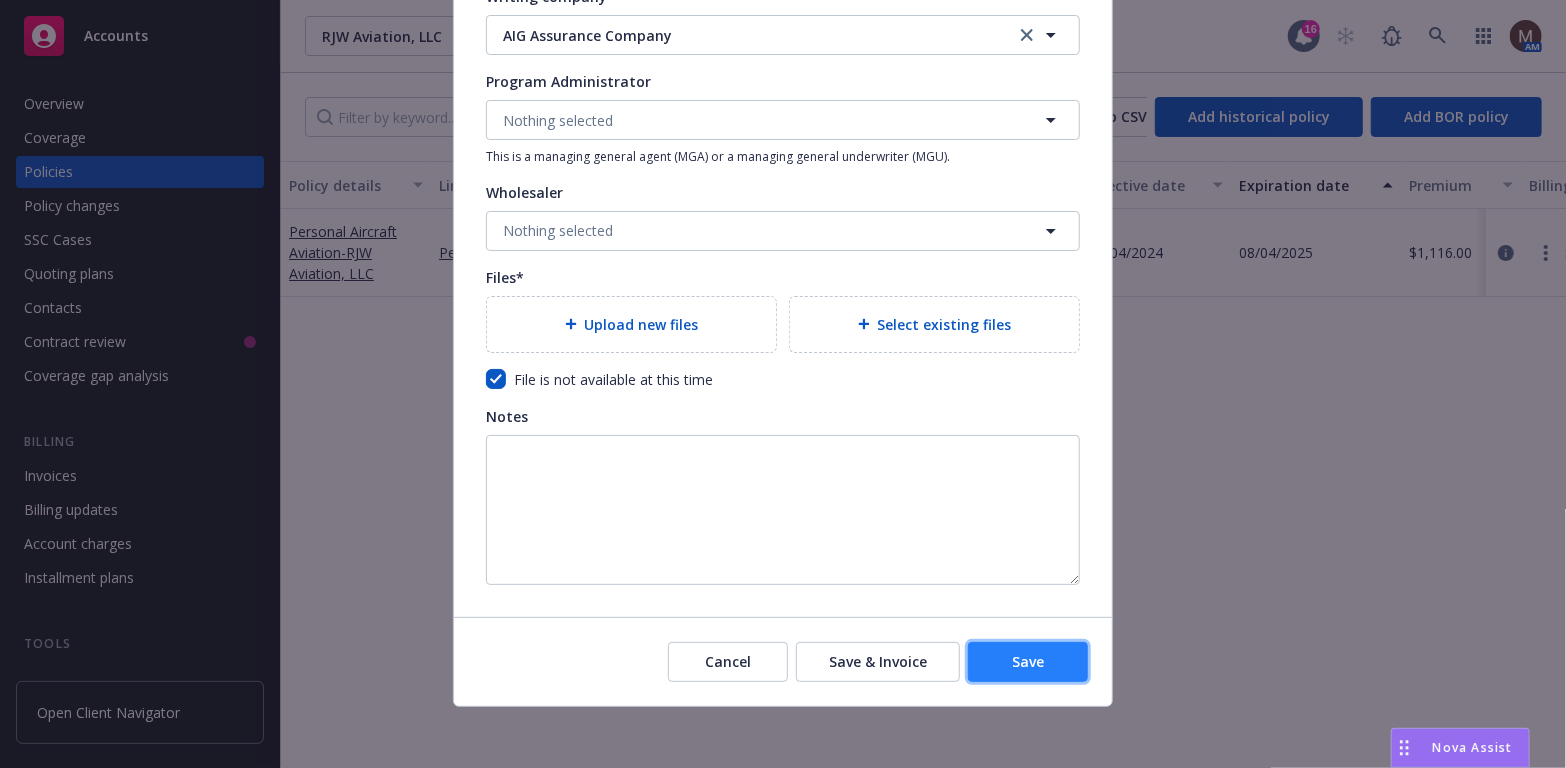 click on "Save" at bounding box center [1028, 662] 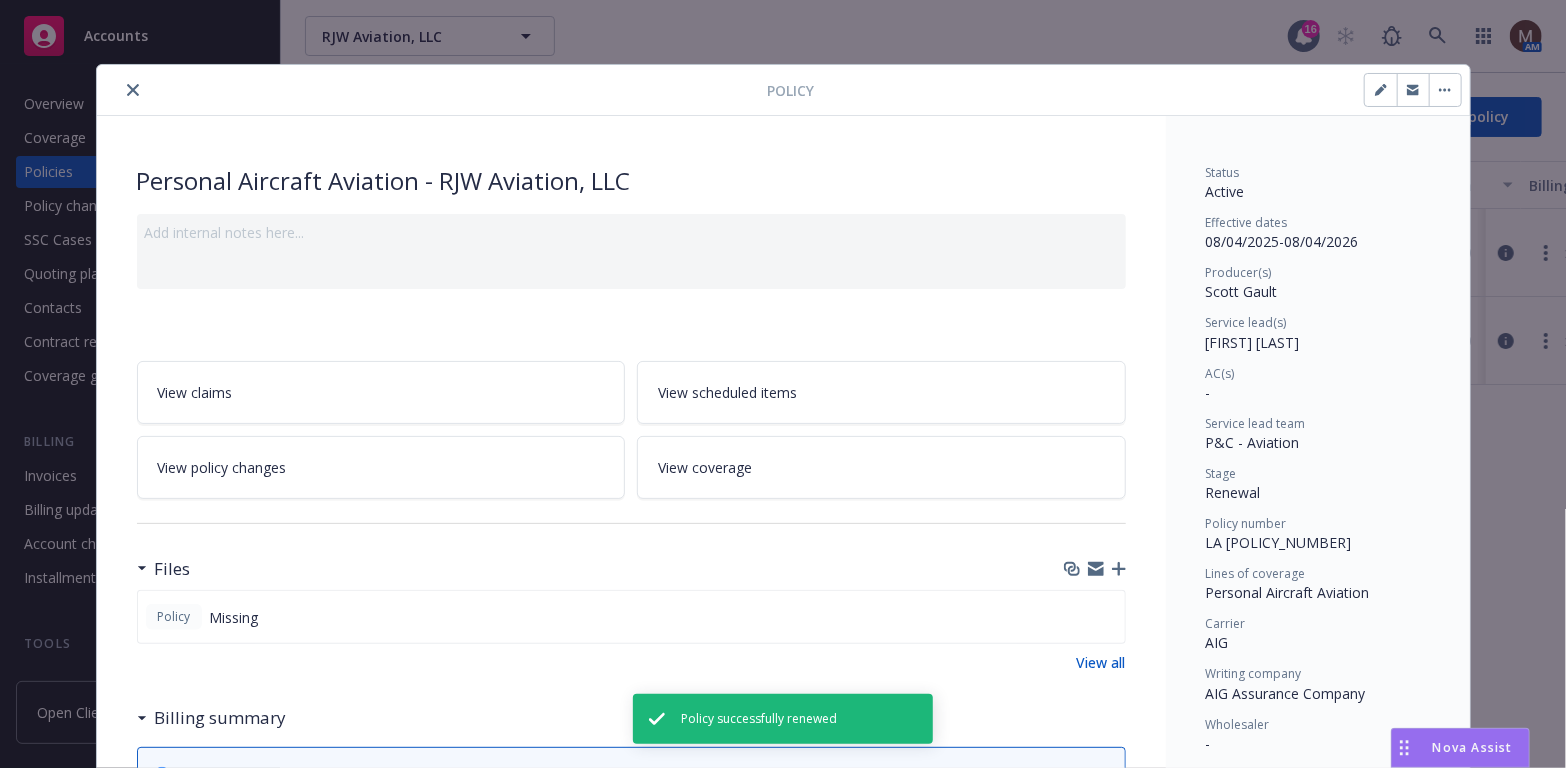 click 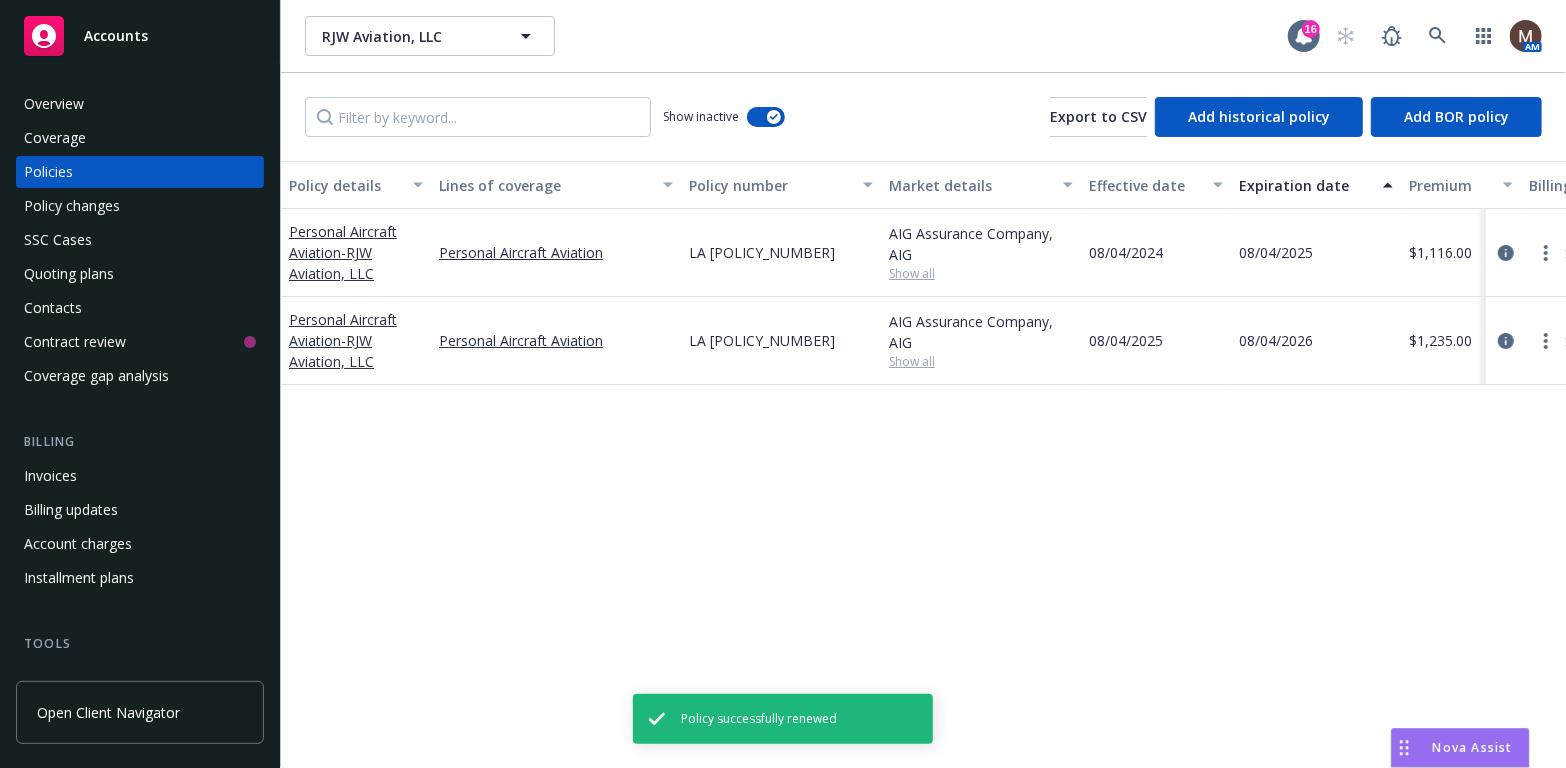 click on "Policies" at bounding box center [48, 172] 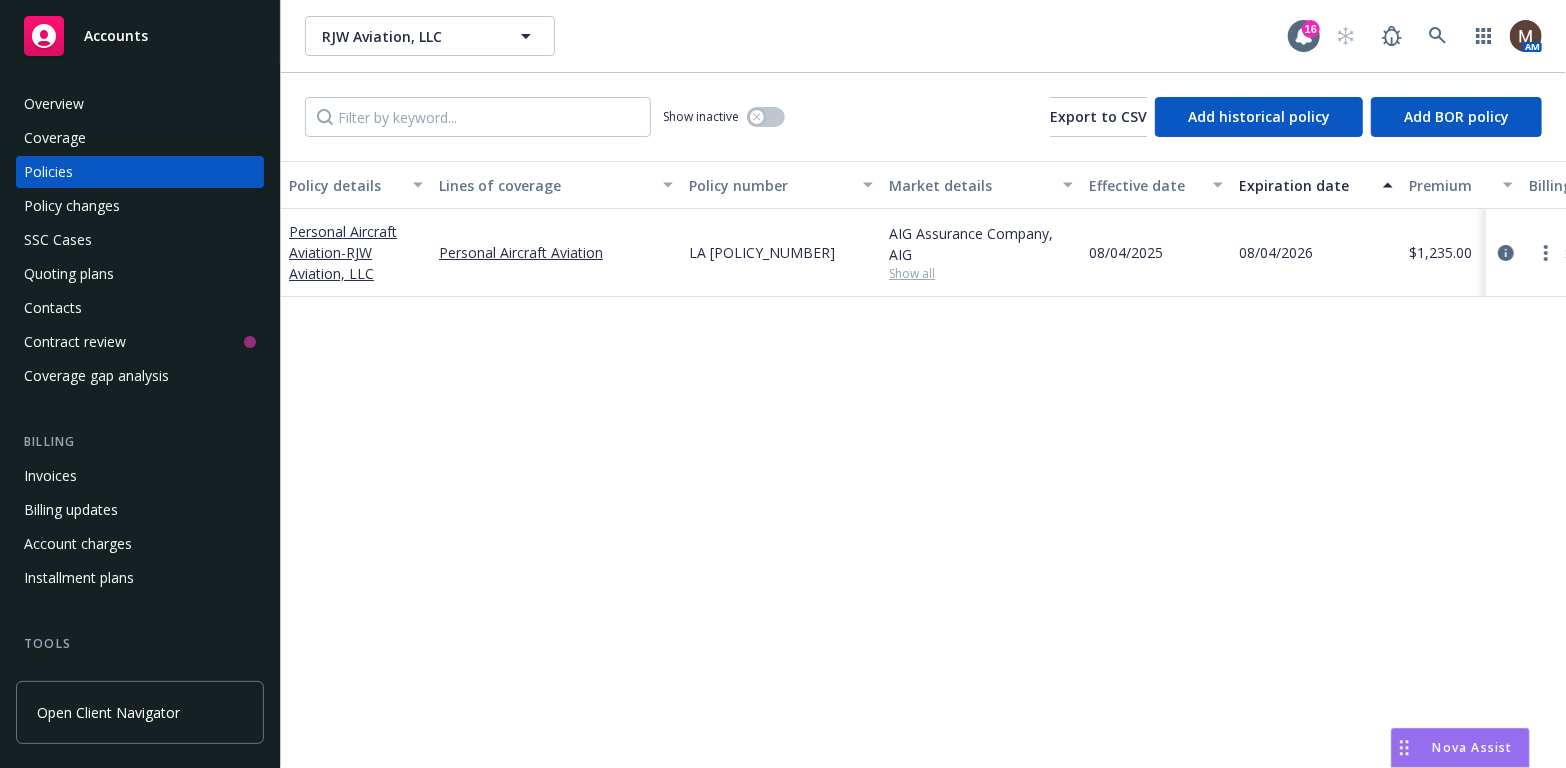 click on "Invoices" at bounding box center (50, 476) 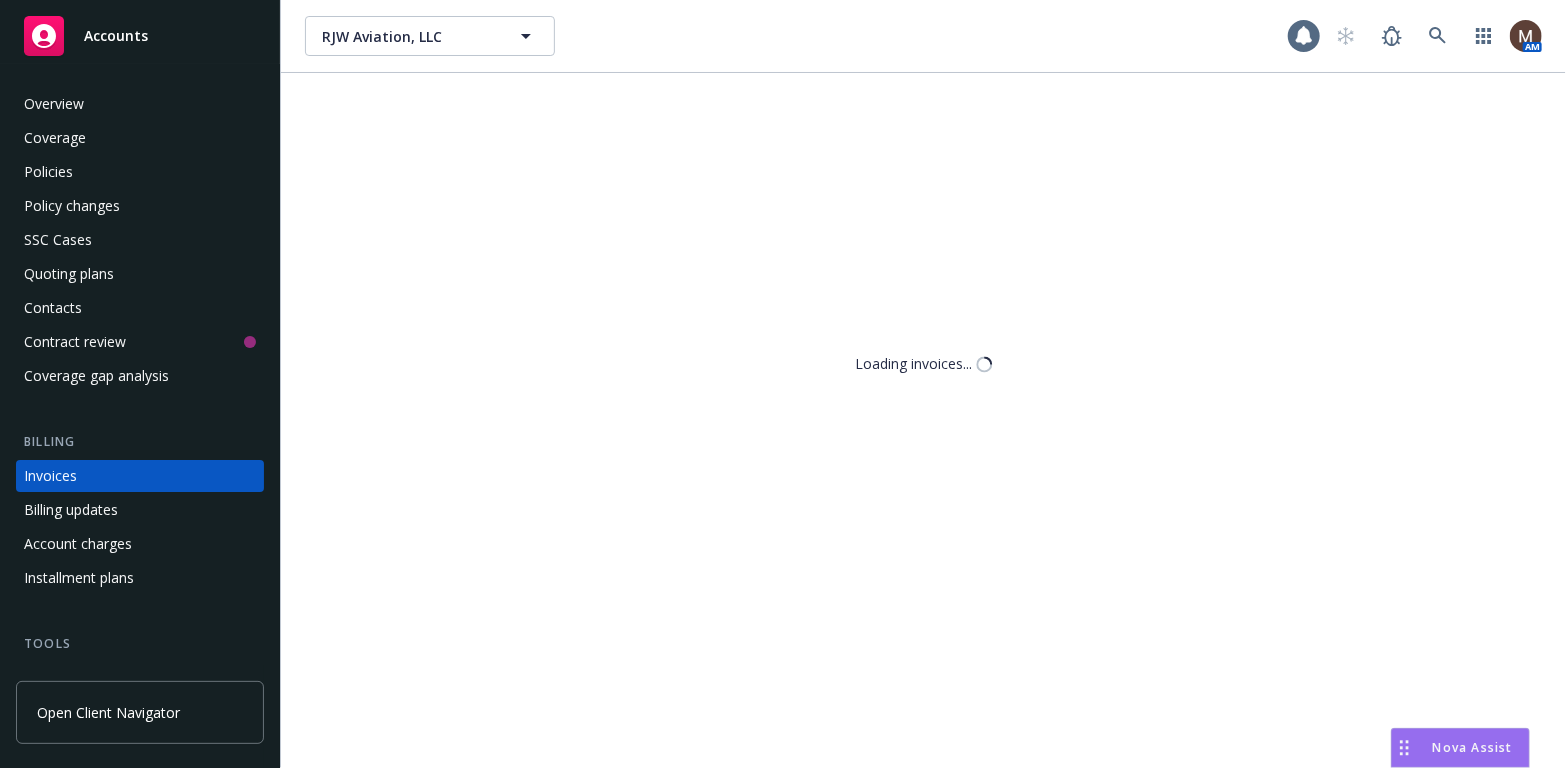 scroll, scrollTop: 59, scrollLeft: 0, axis: vertical 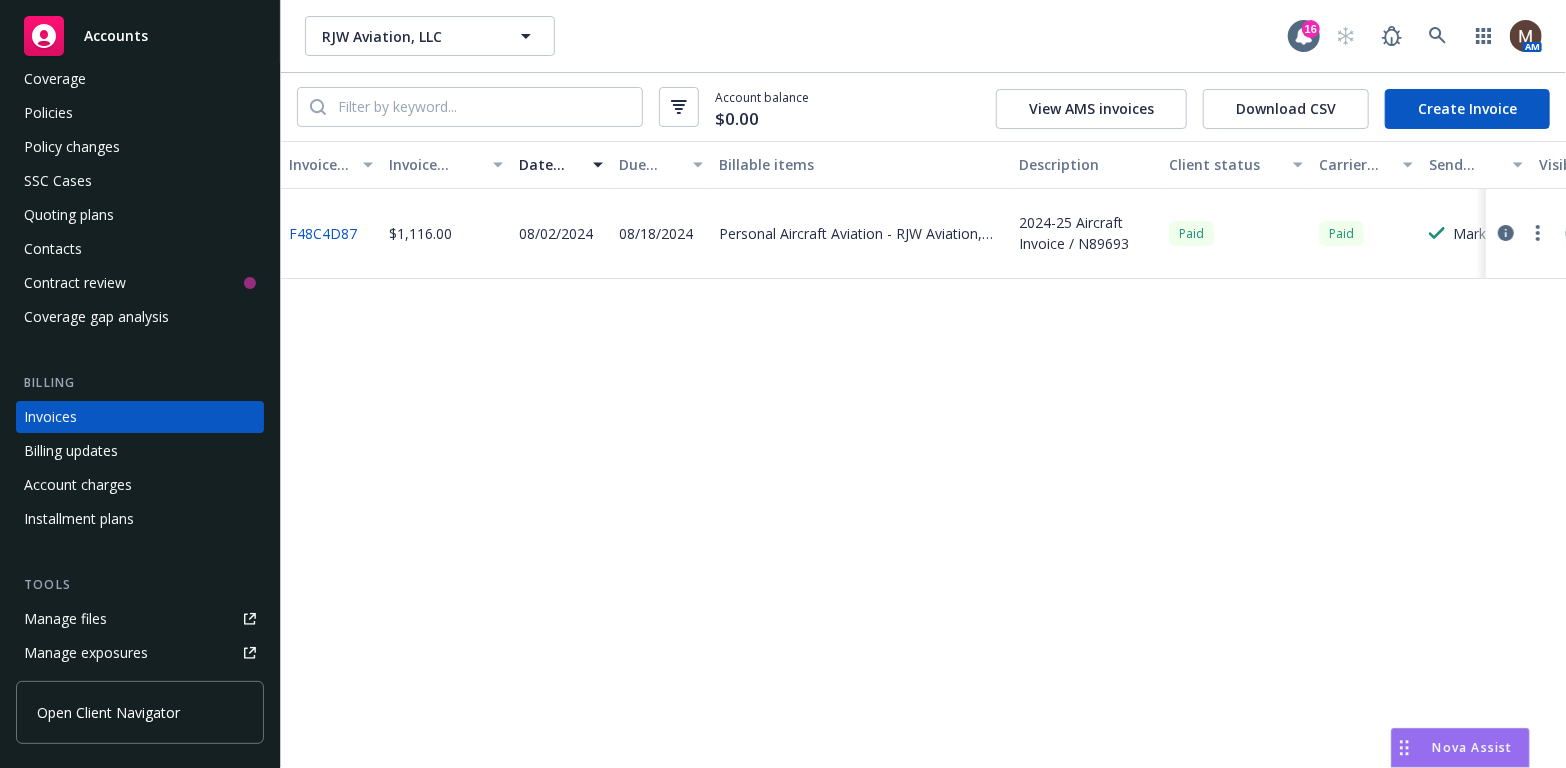 click on "Create Invoice" at bounding box center (1467, 109) 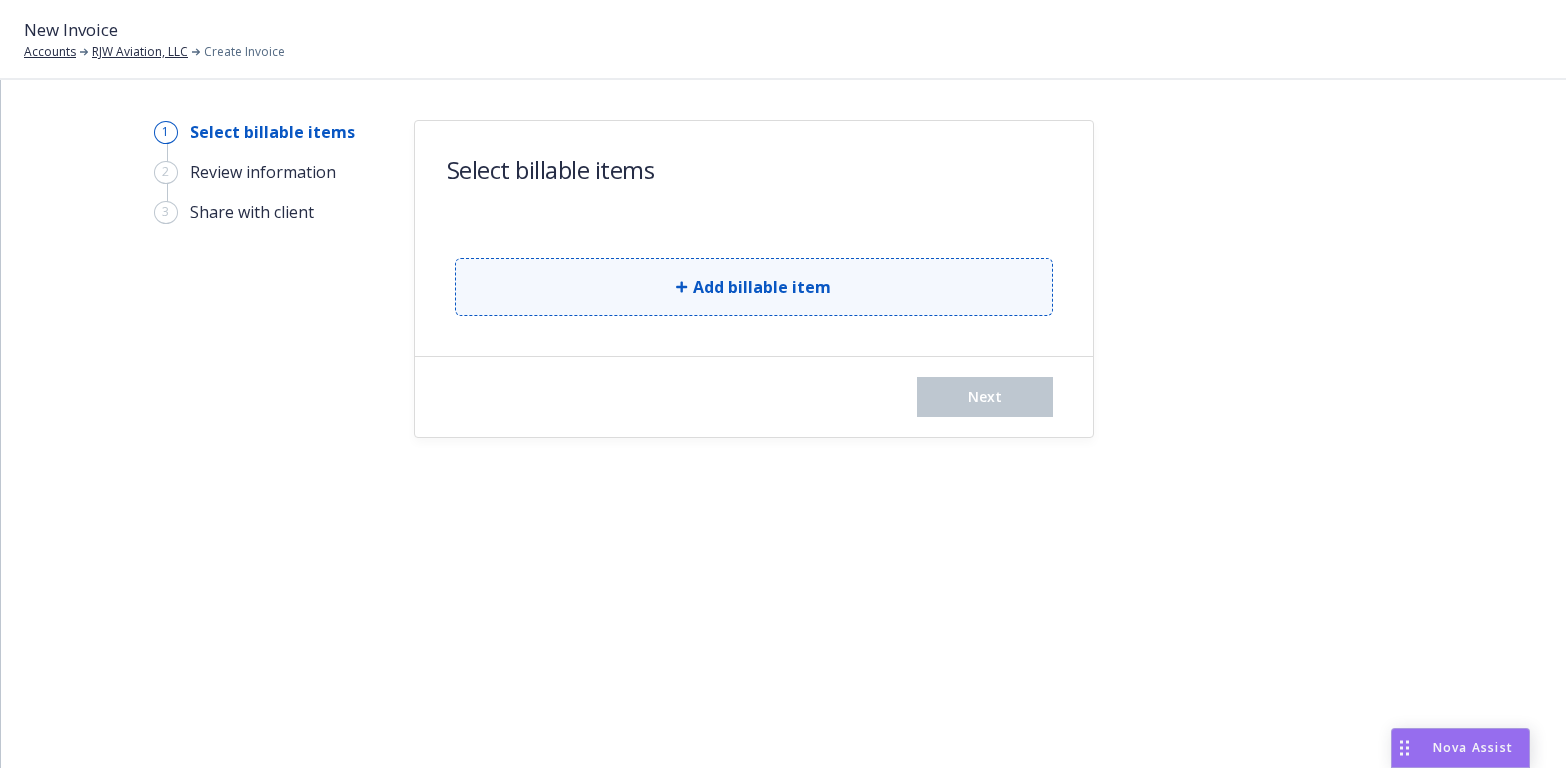 scroll, scrollTop: 0, scrollLeft: 0, axis: both 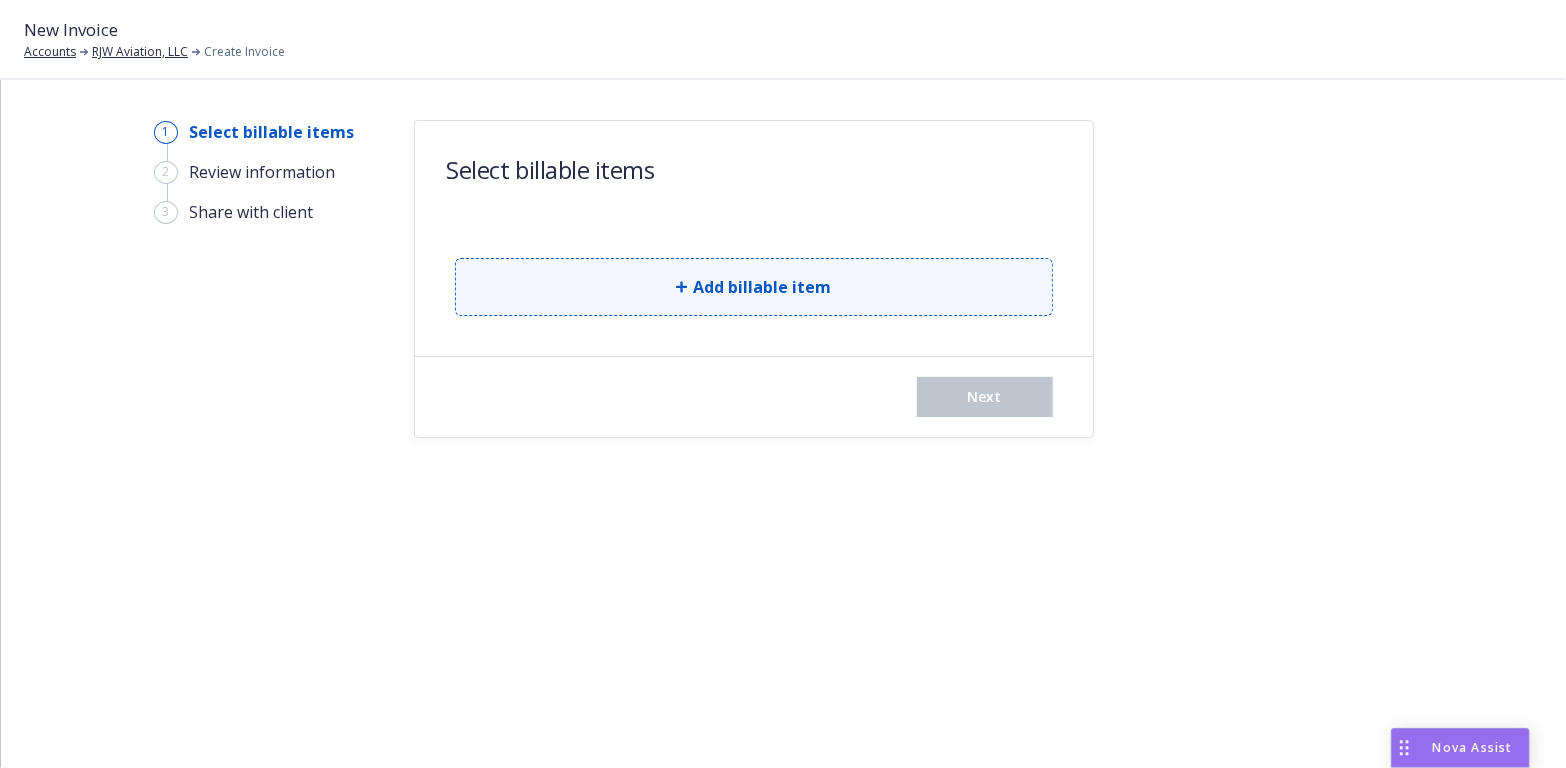 click on "Add billable item" at bounding box center (754, 287) 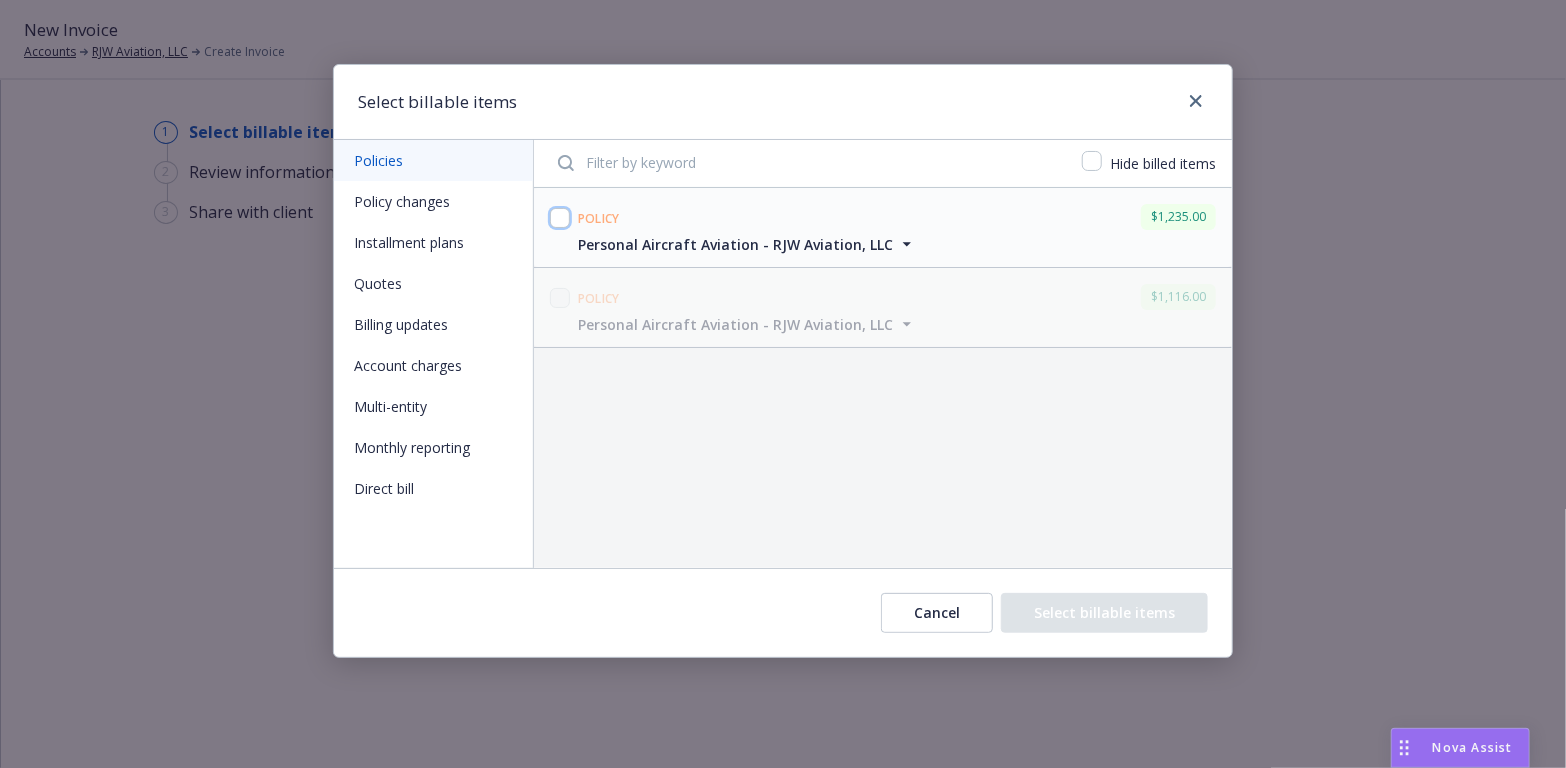 click at bounding box center [560, 218] 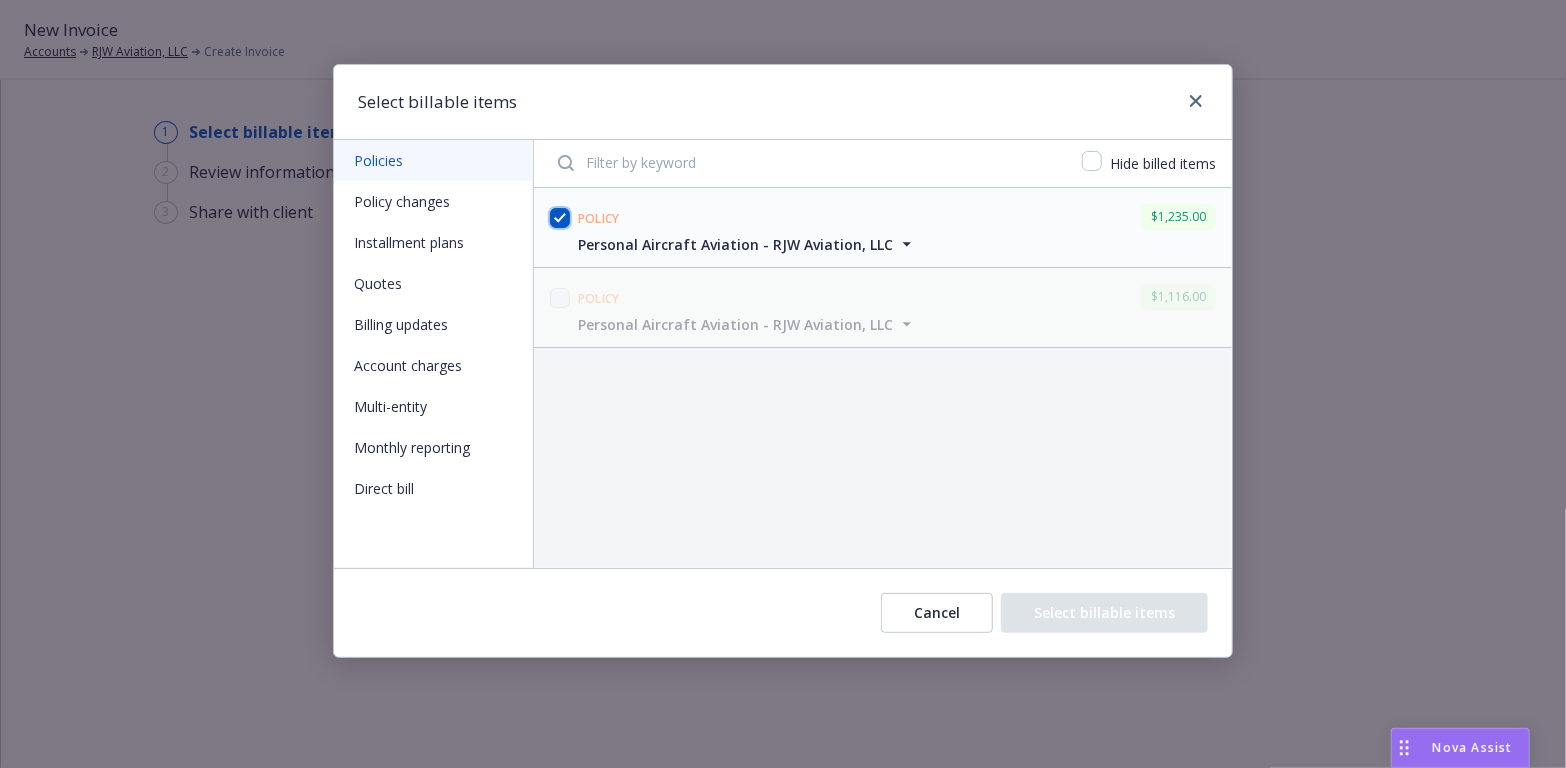 checkbox on "true" 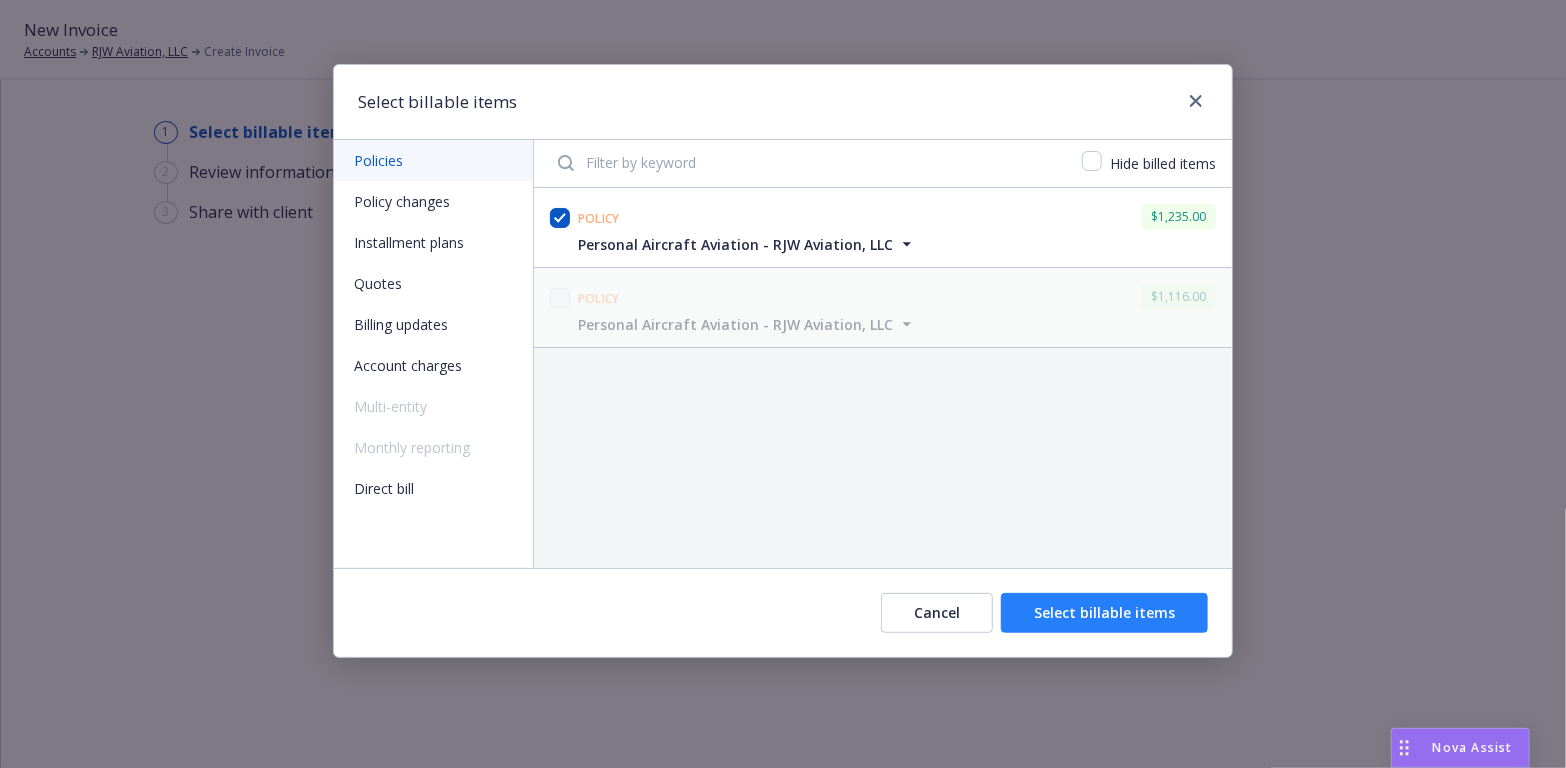 click on "Select billable items" at bounding box center [1104, 613] 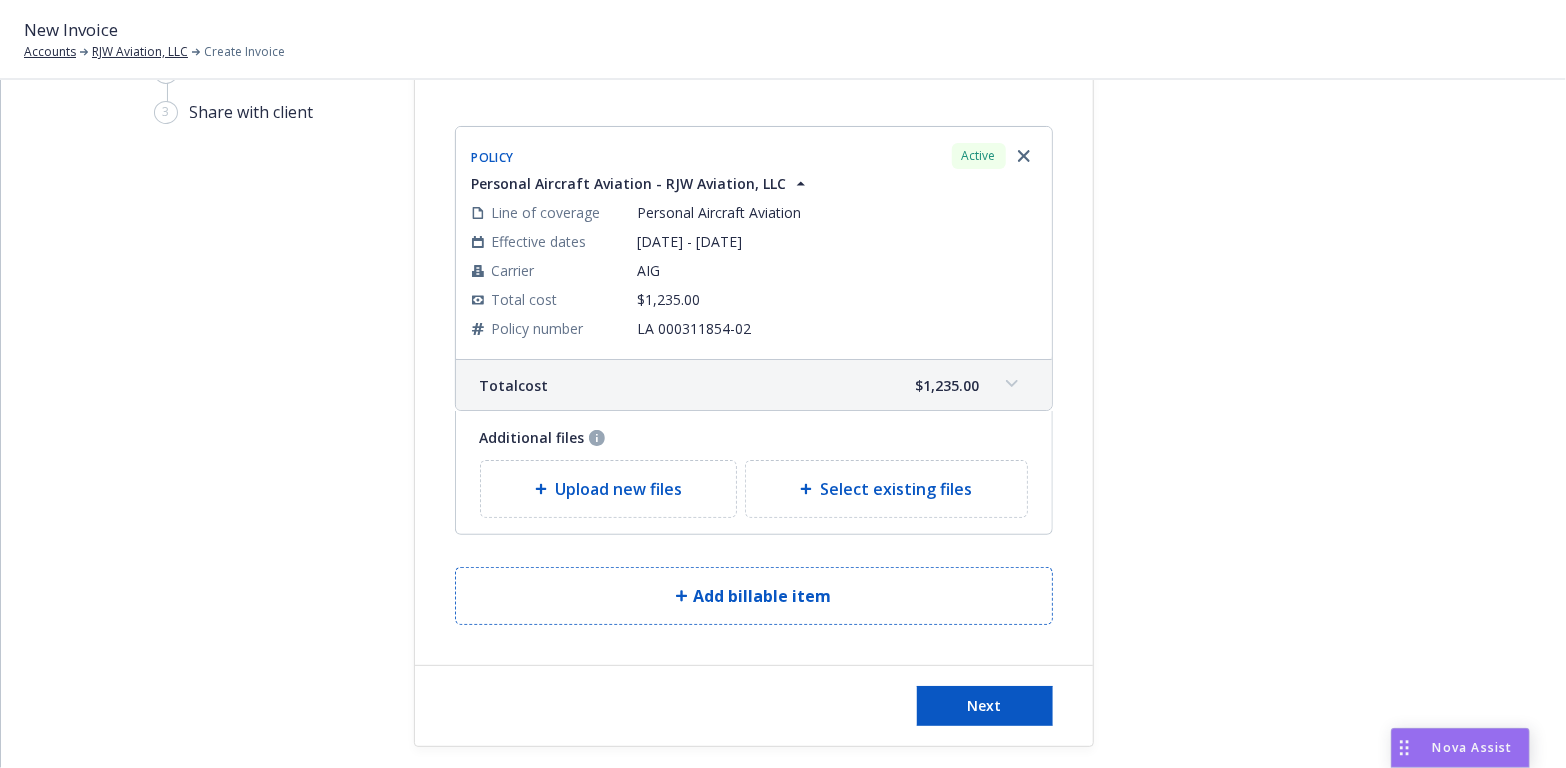 scroll, scrollTop: 116, scrollLeft: 0, axis: vertical 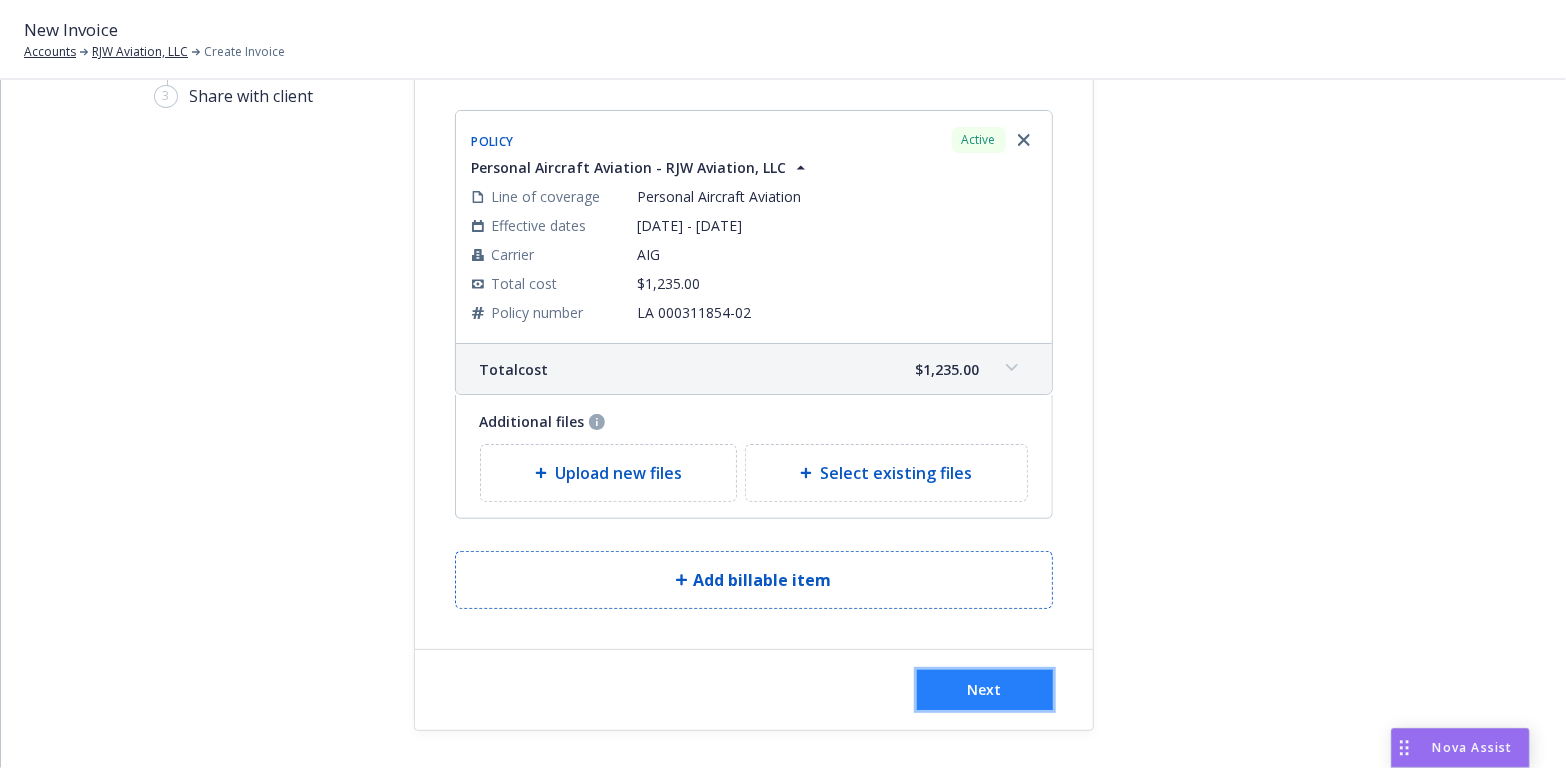 click on "Next" at bounding box center (985, 689) 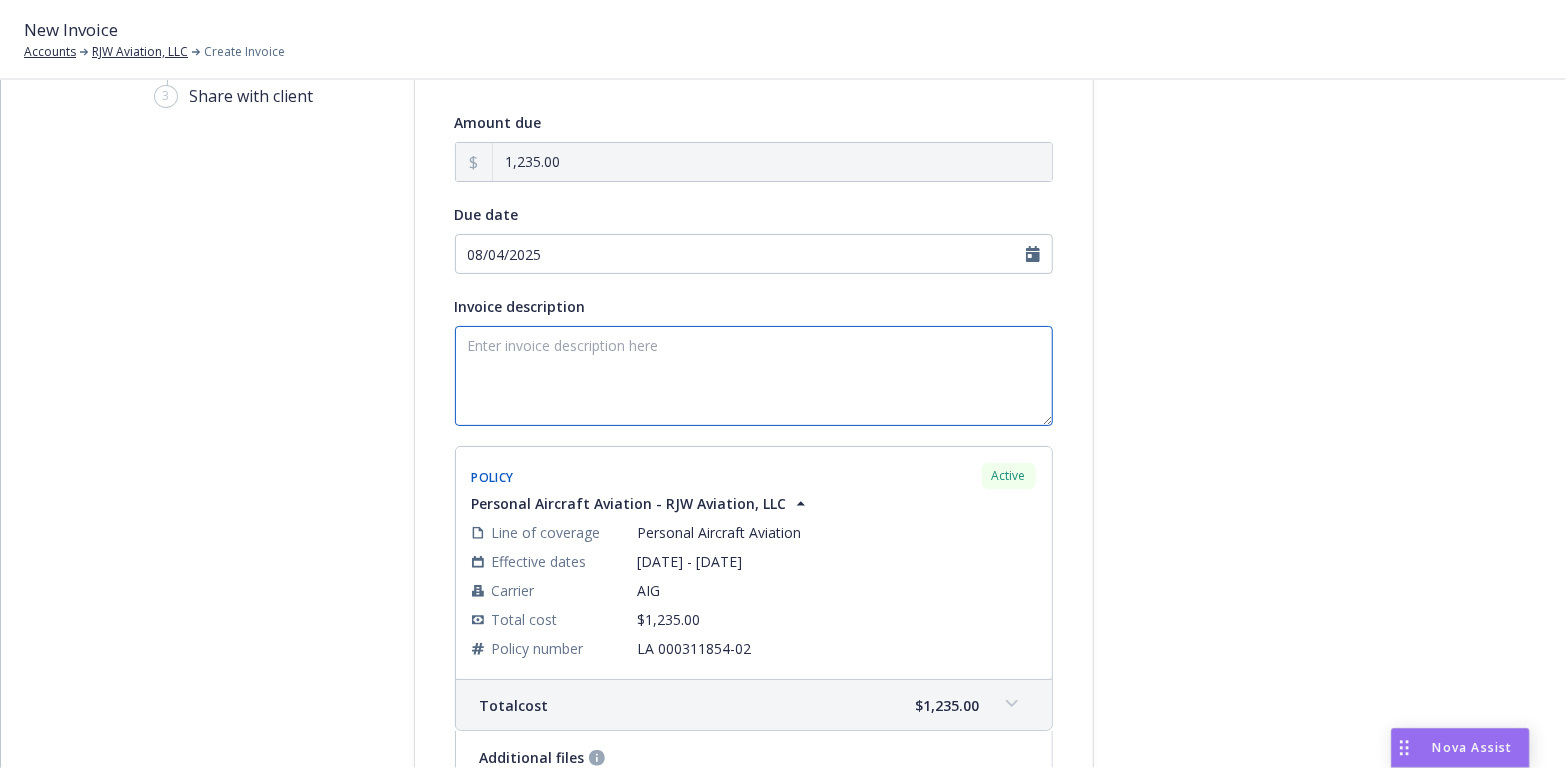 click on "Invoice description" at bounding box center (754, 376) 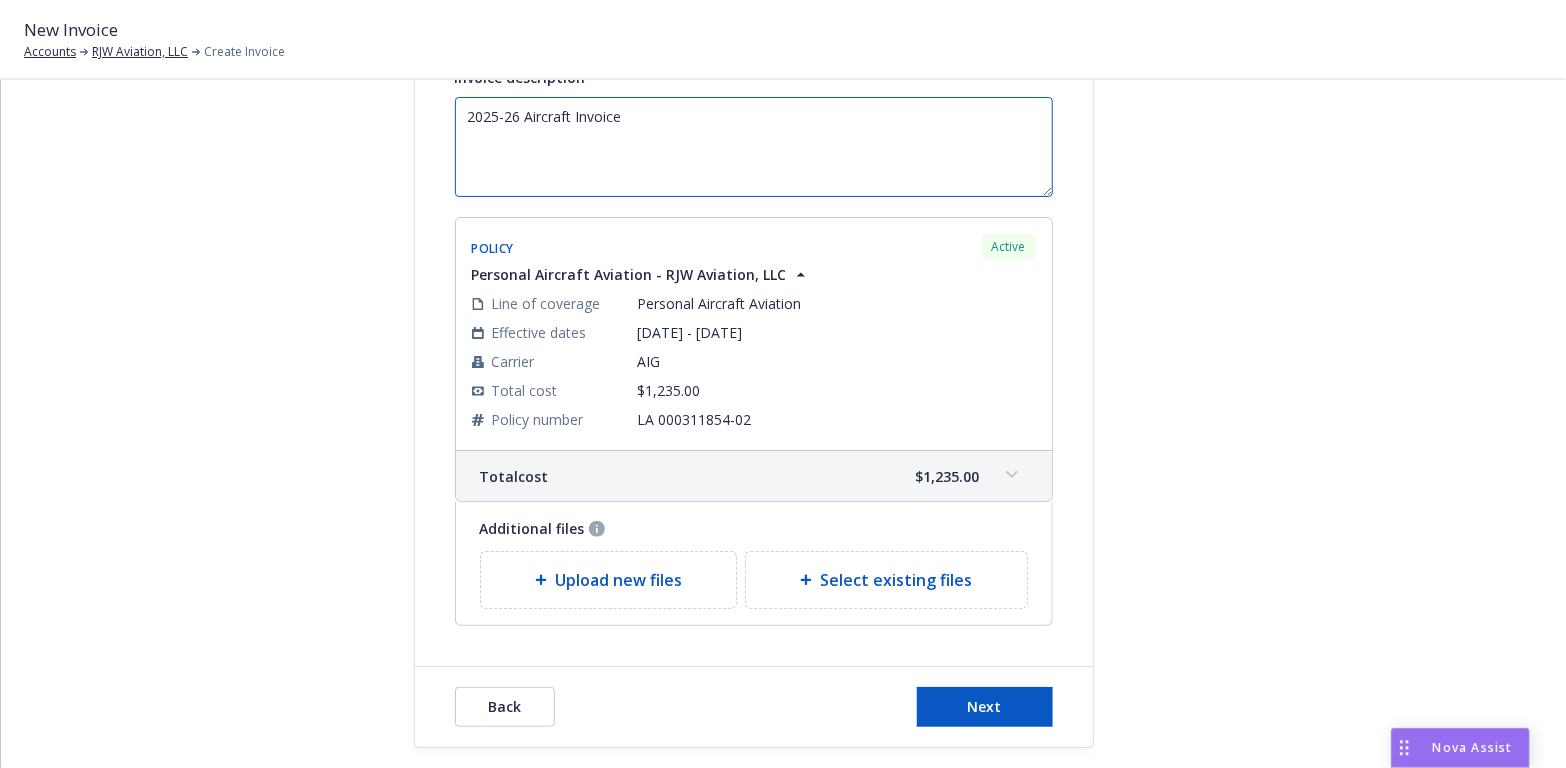 scroll, scrollTop: 362, scrollLeft: 0, axis: vertical 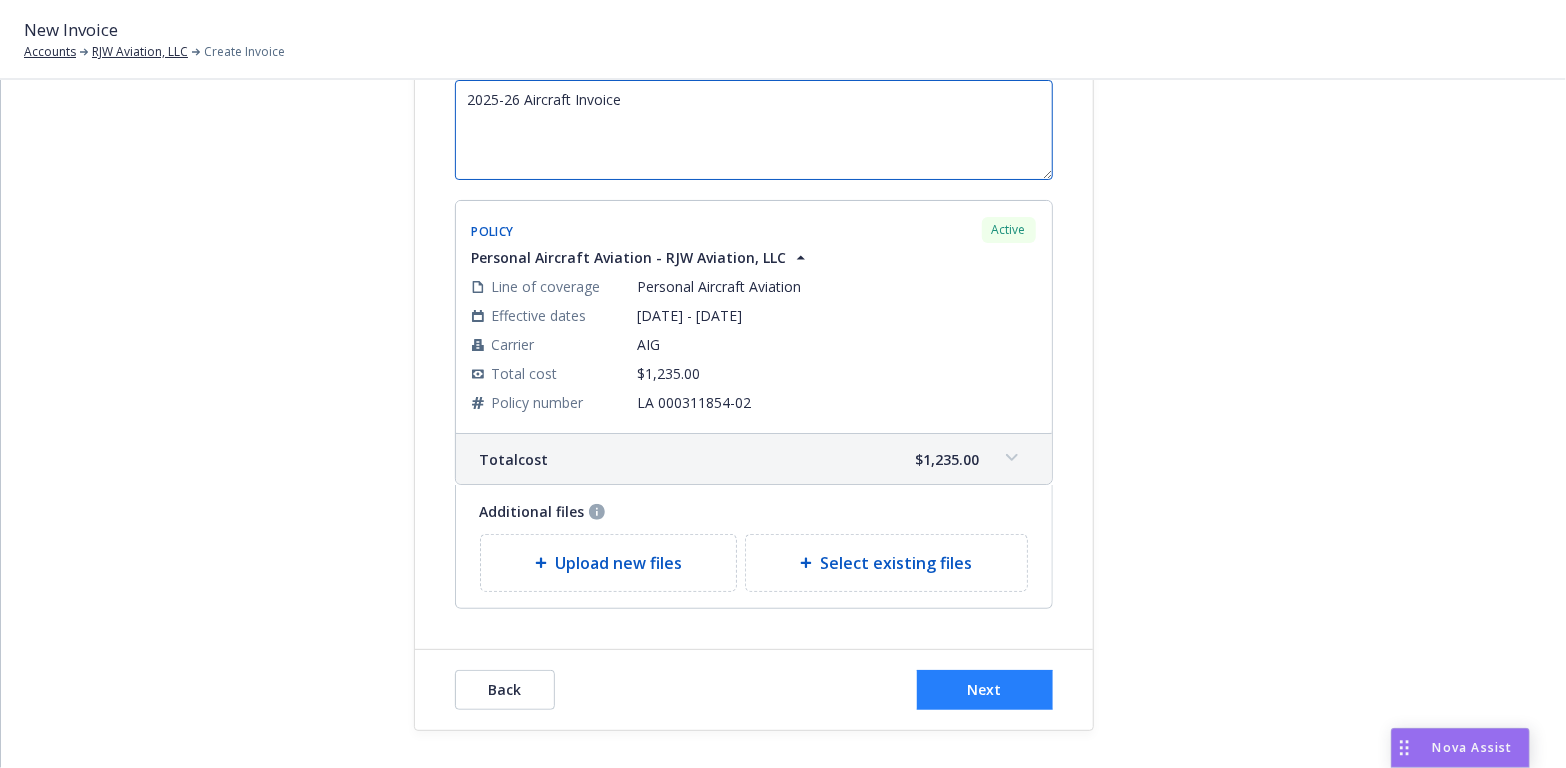 type on "2025-26 Aircraft Invoice" 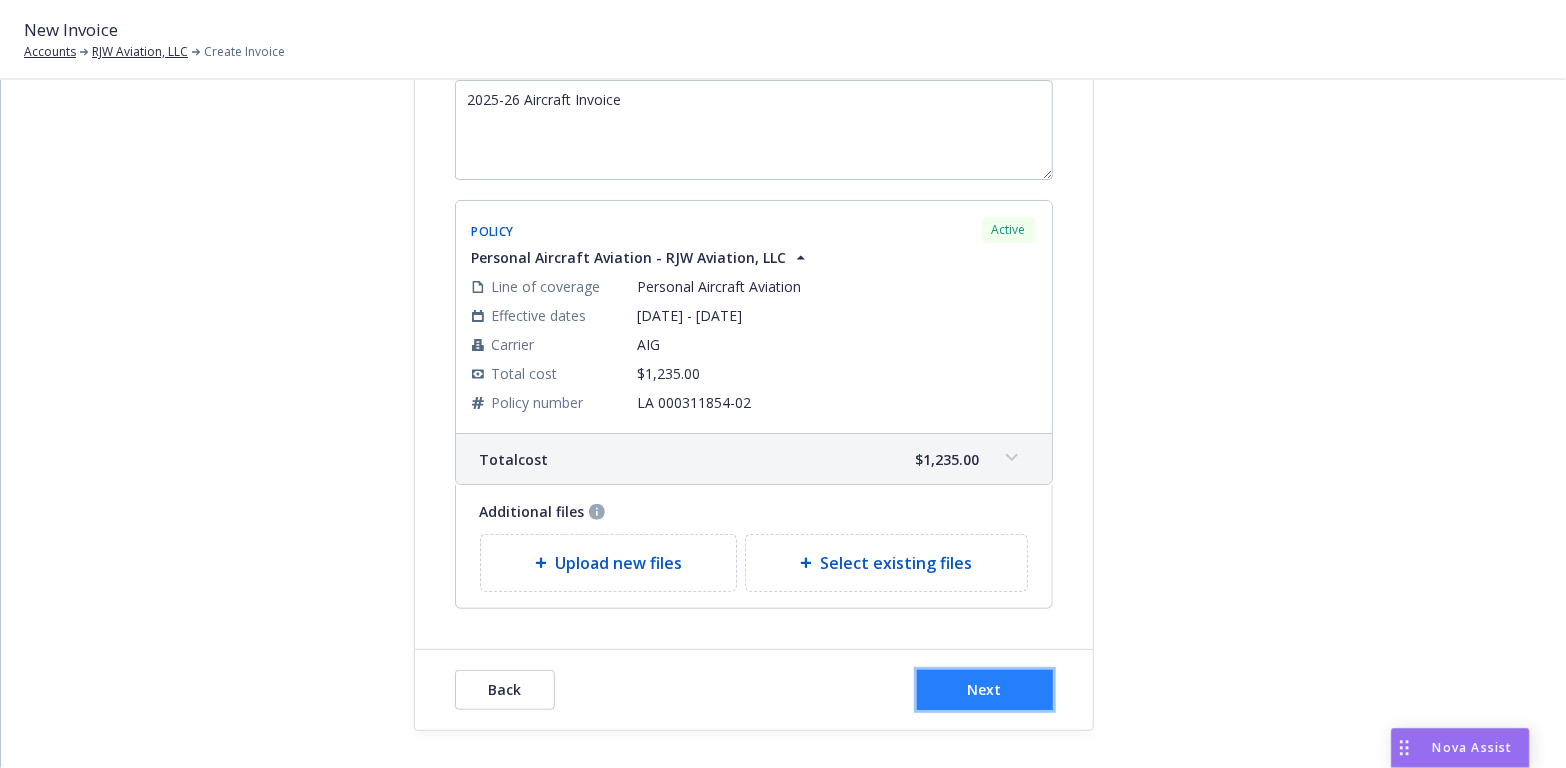 click on "Next" at bounding box center (985, 689) 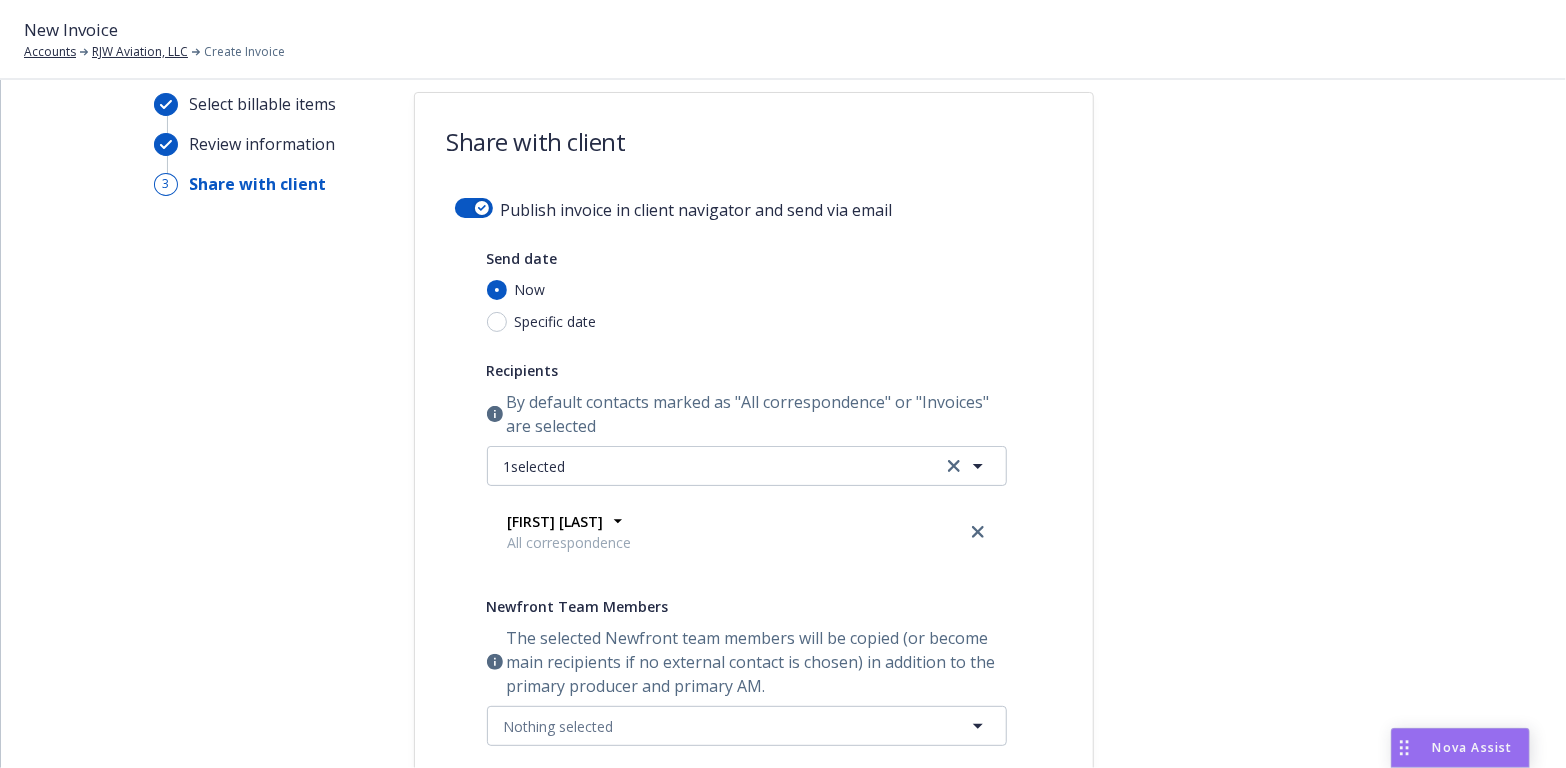 scroll, scrollTop: 0, scrollLeft: 0, axis: both 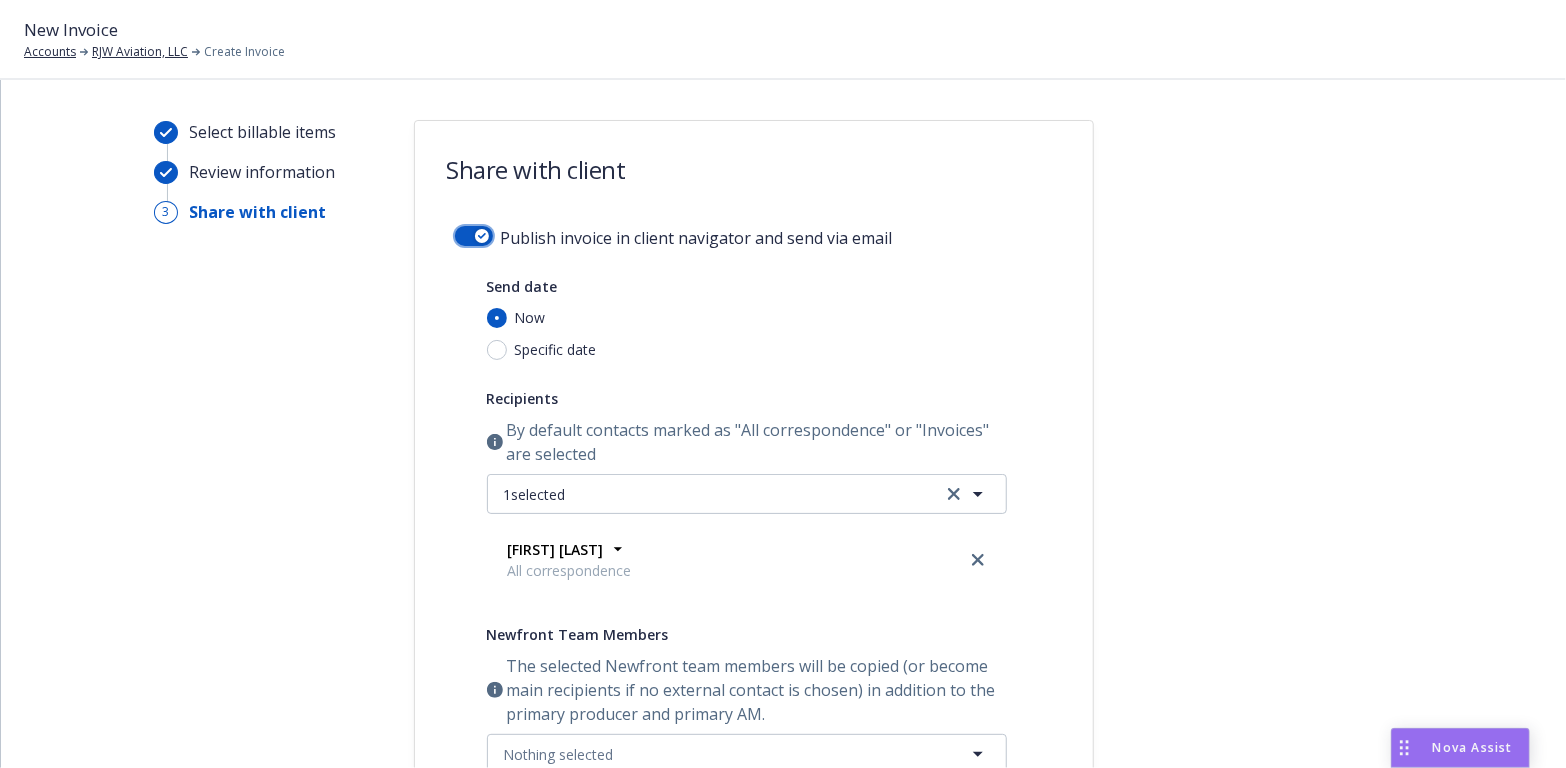 click at bounding box center [474, 236] 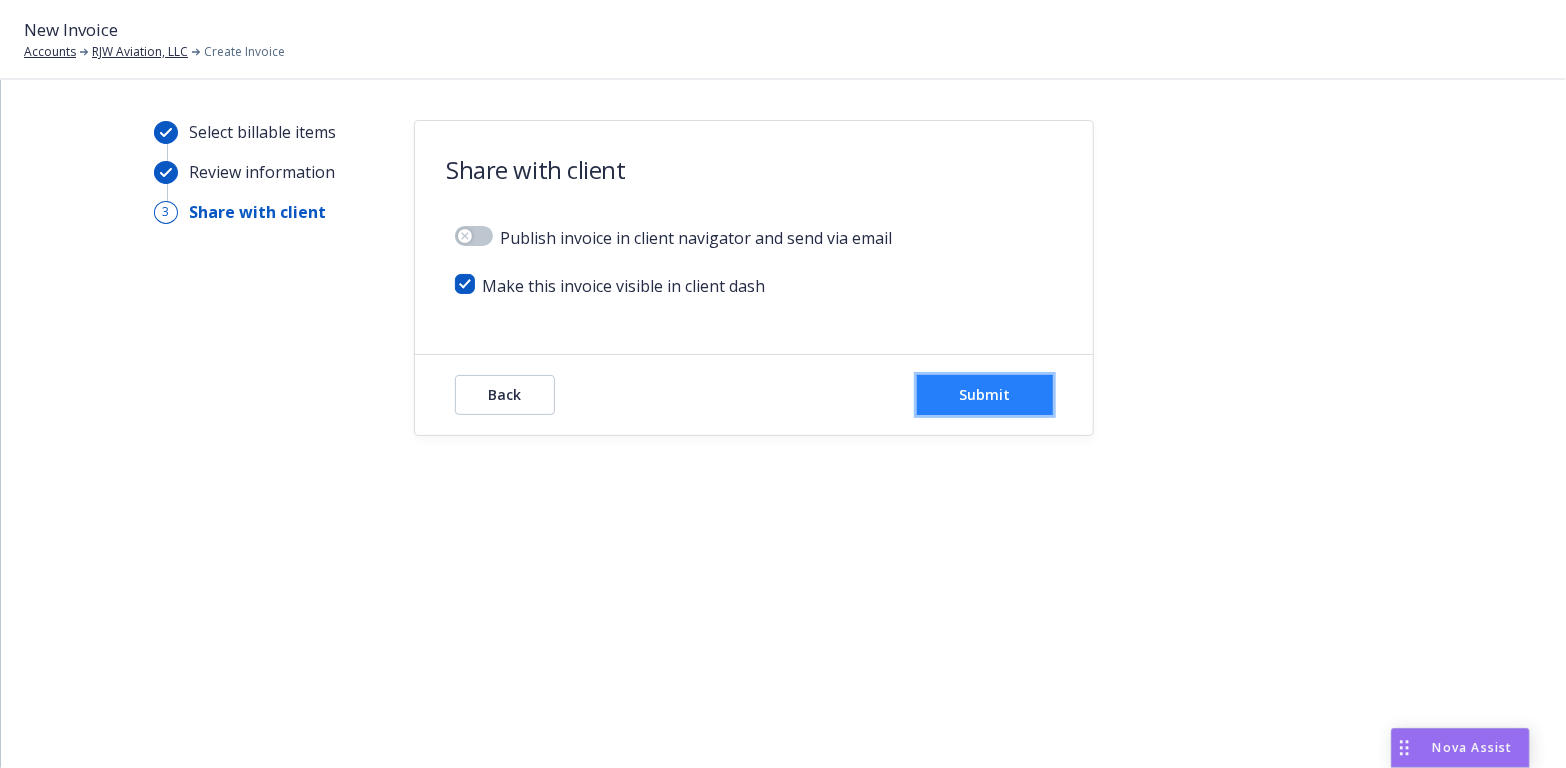 click on "Submit" at bounding box center (985, 395) 